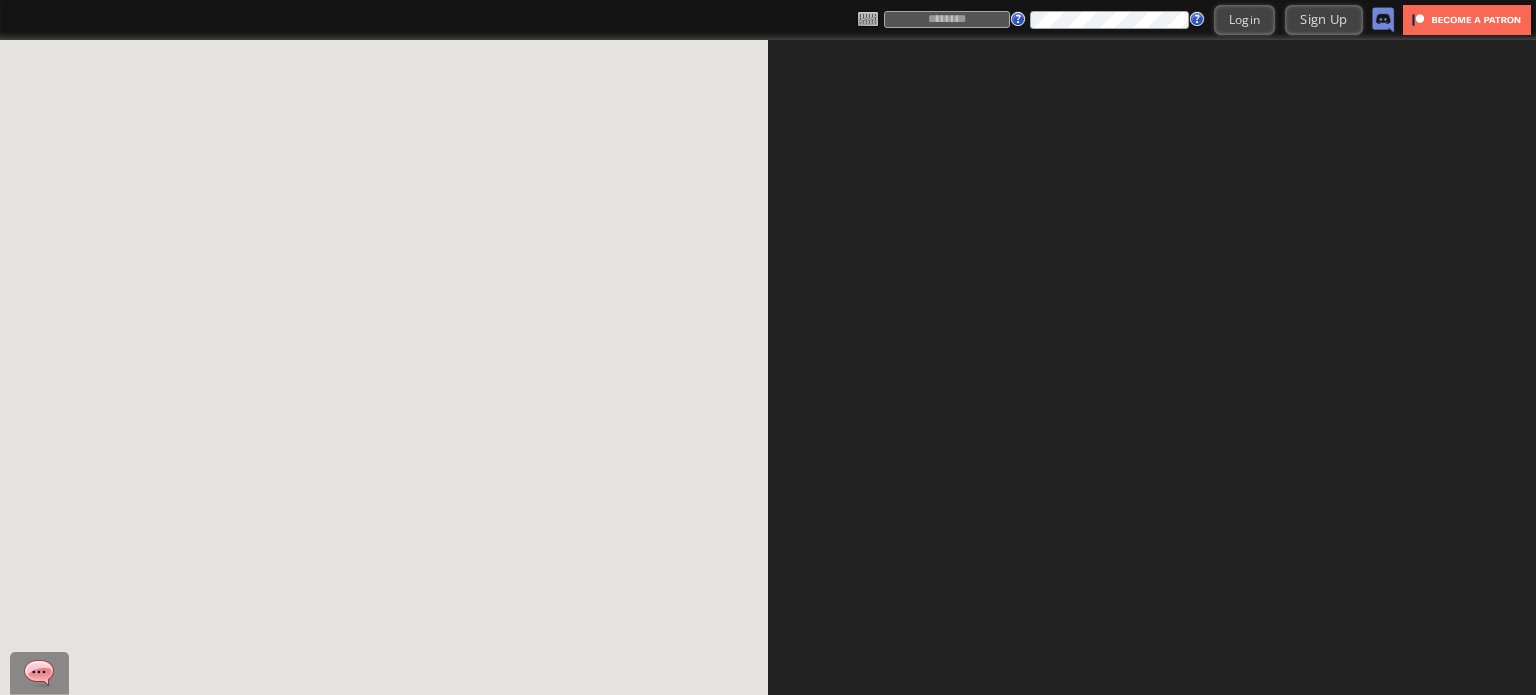 scroll, scrollTop: 0, scrollLeft: 0, axis: both 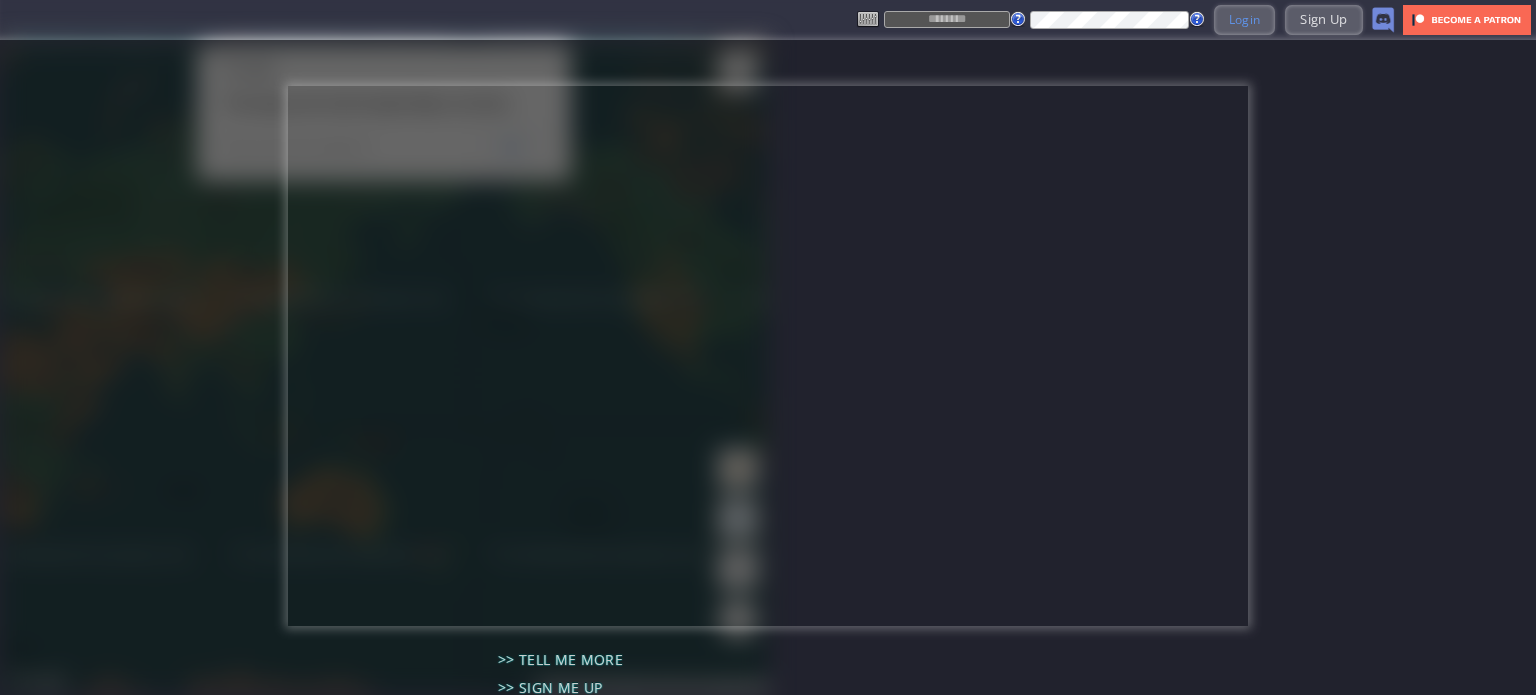 type on "**********" 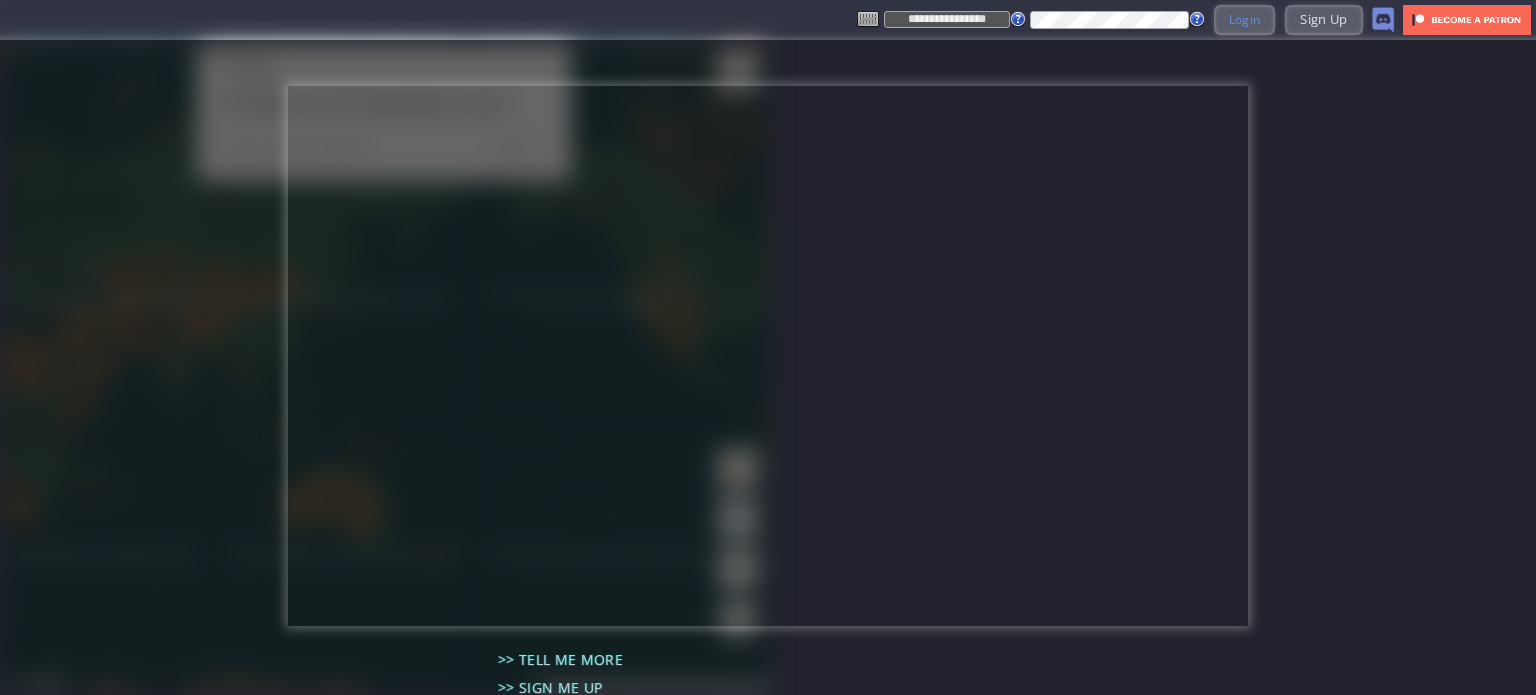 click on "Login" at bounding box center (1245, 19) 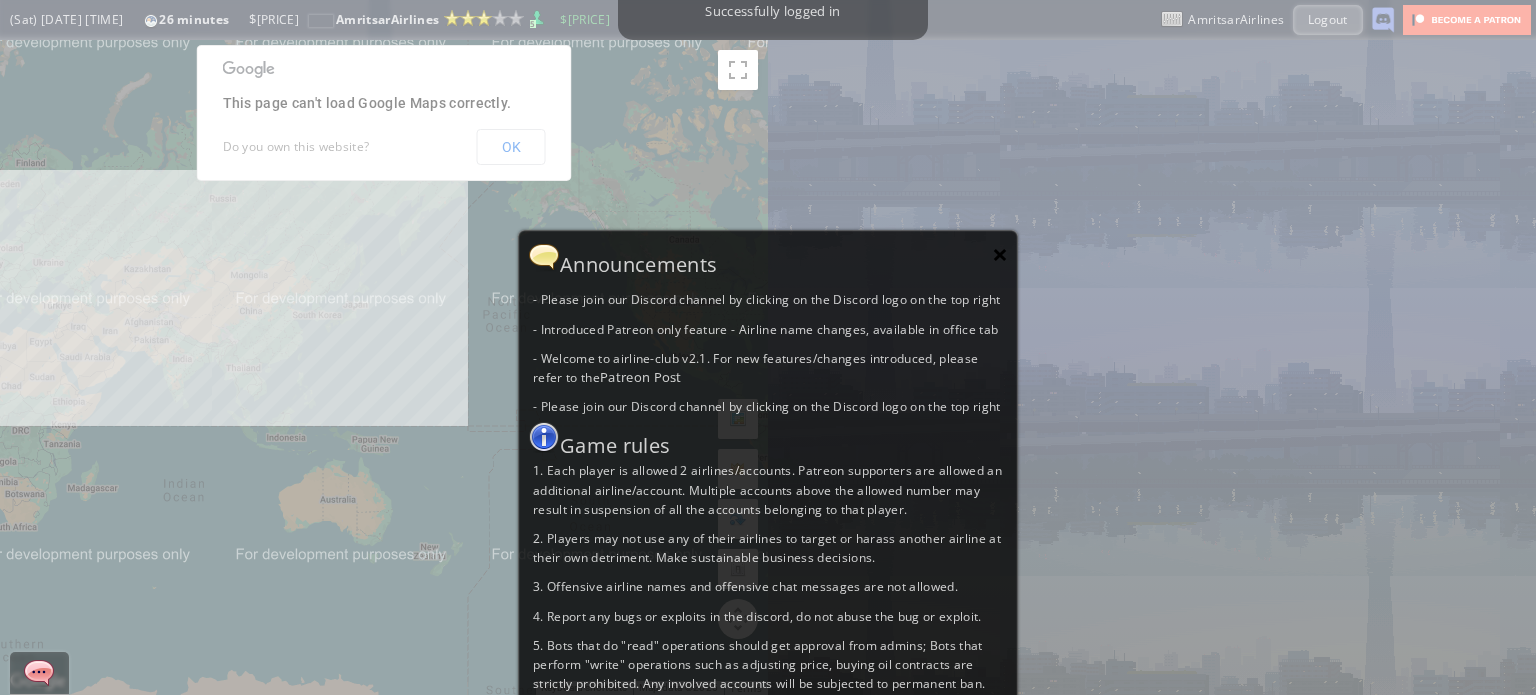 click on "×" at bounding box center (1000, 254) 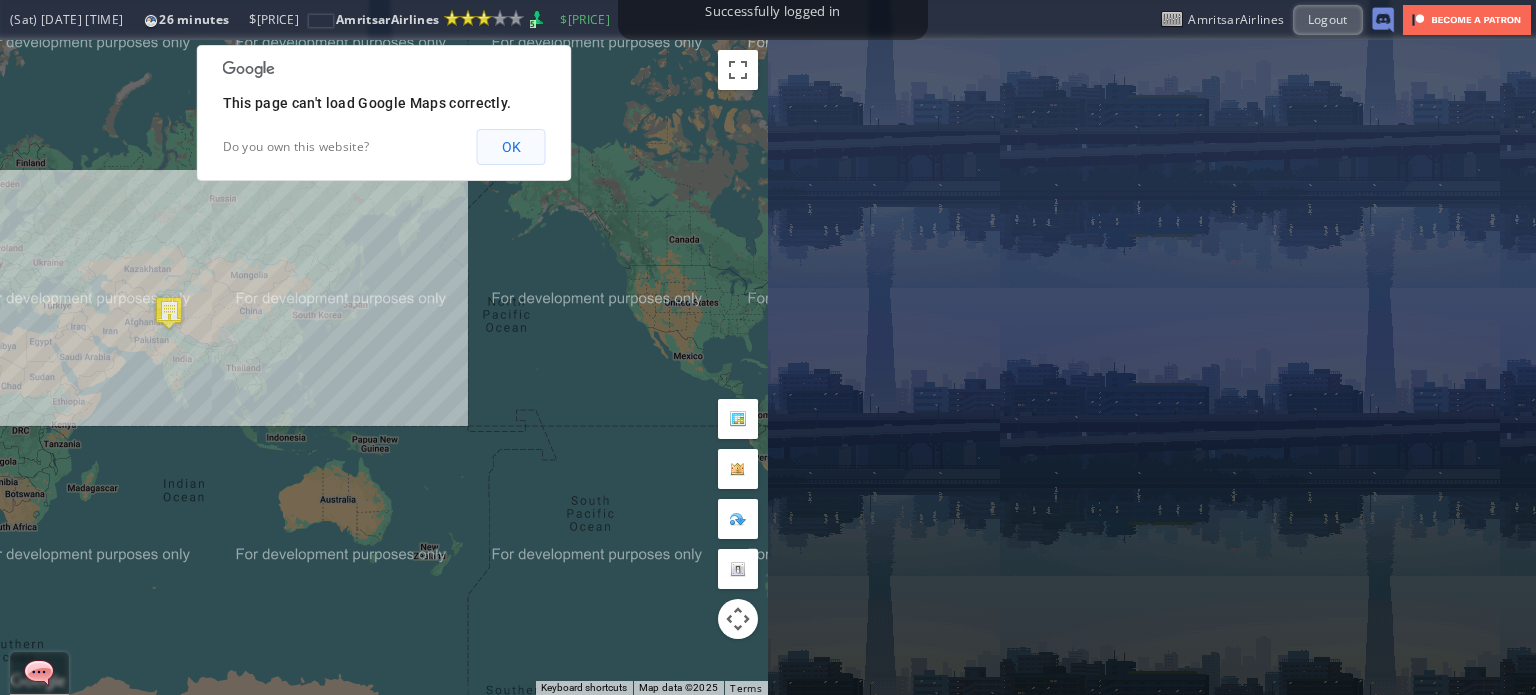 click on "OK" at bounding box center (511, 147) 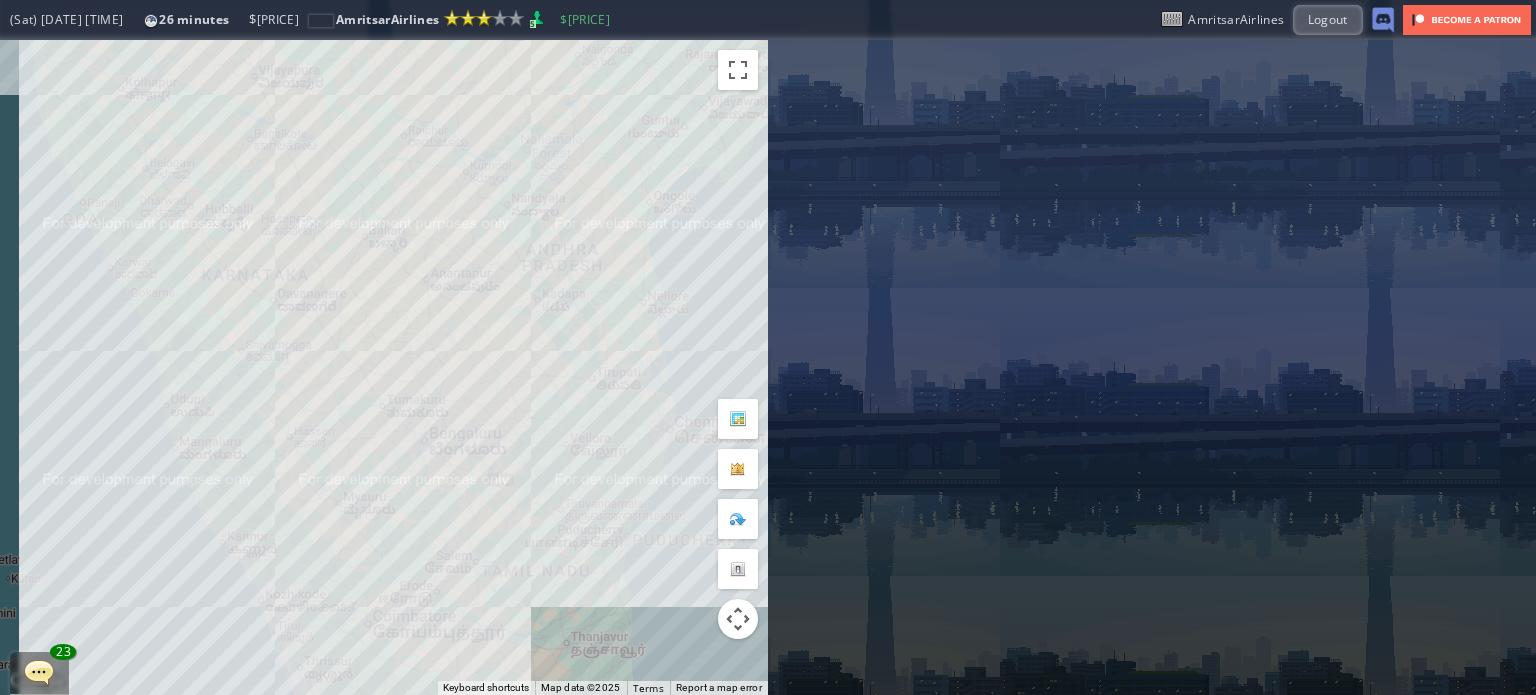 click on "To navigate, press the arrow keys." at bounding box center (384, 367) 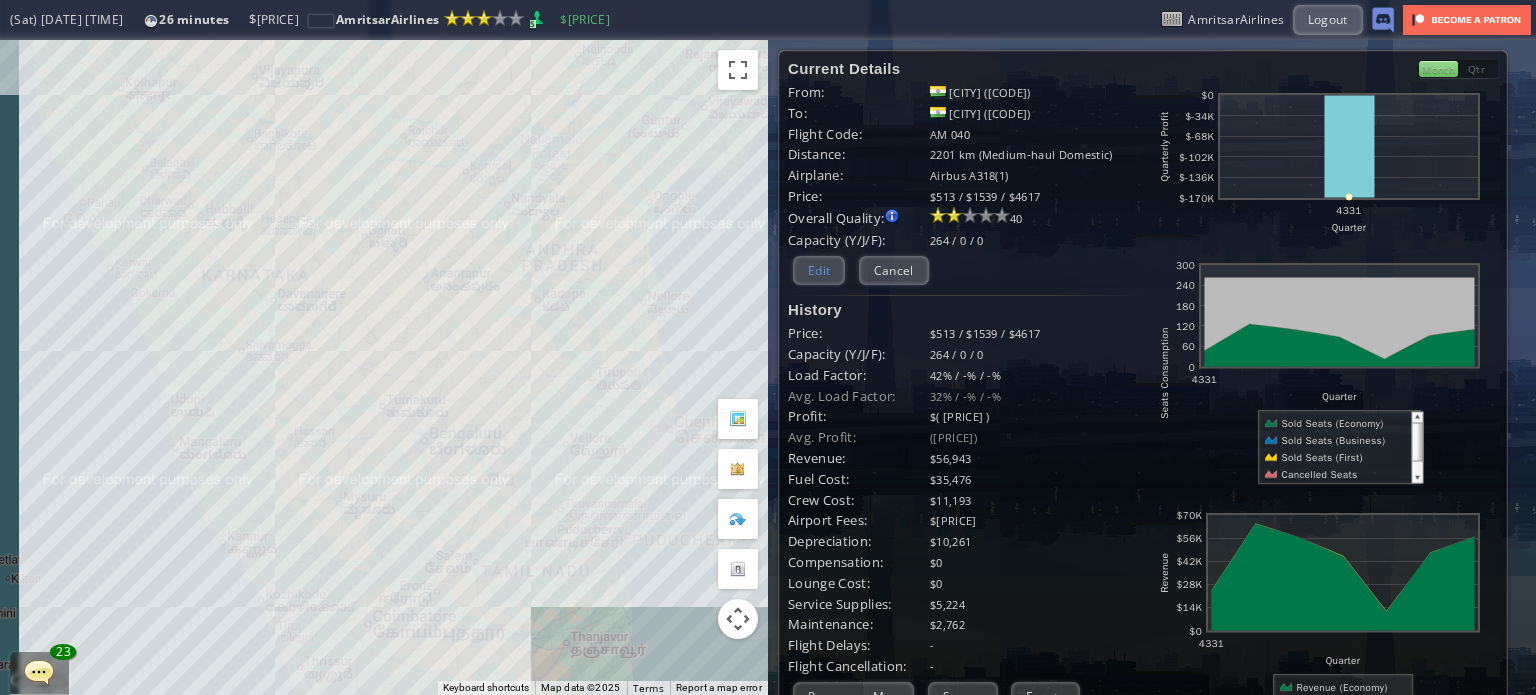 click on "Edit" at bounding box center [819, 270] 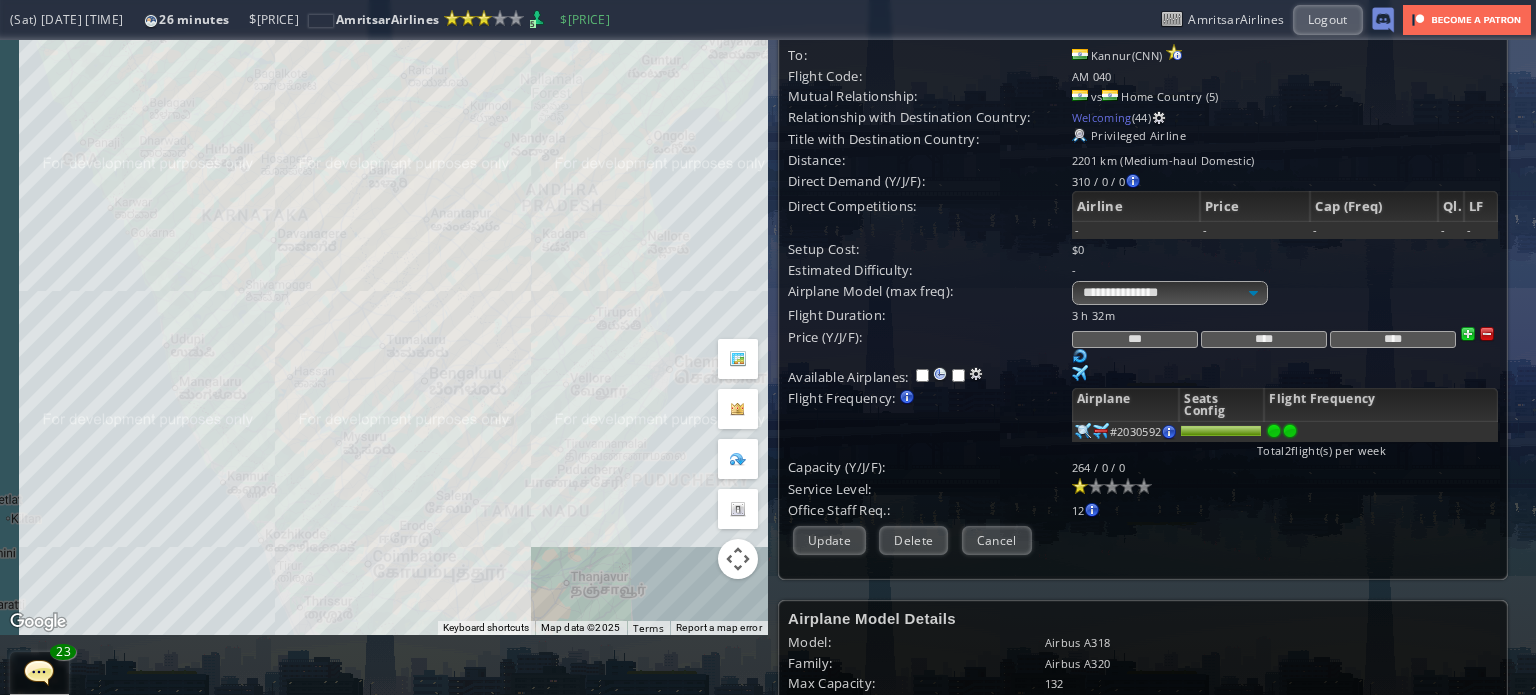 scroll, scrollTop: 0, scrollLeft: 0, axis: both 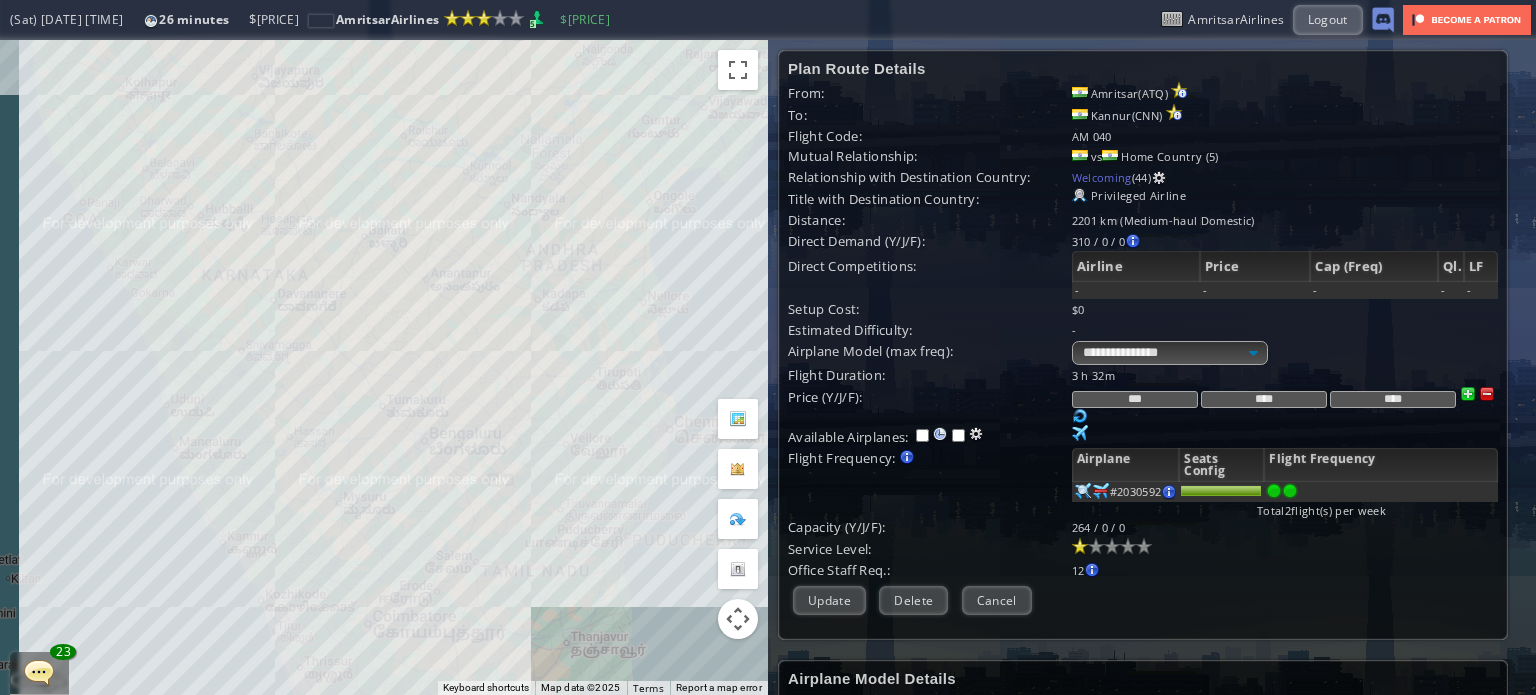 click at bounding box center [1080, 416] 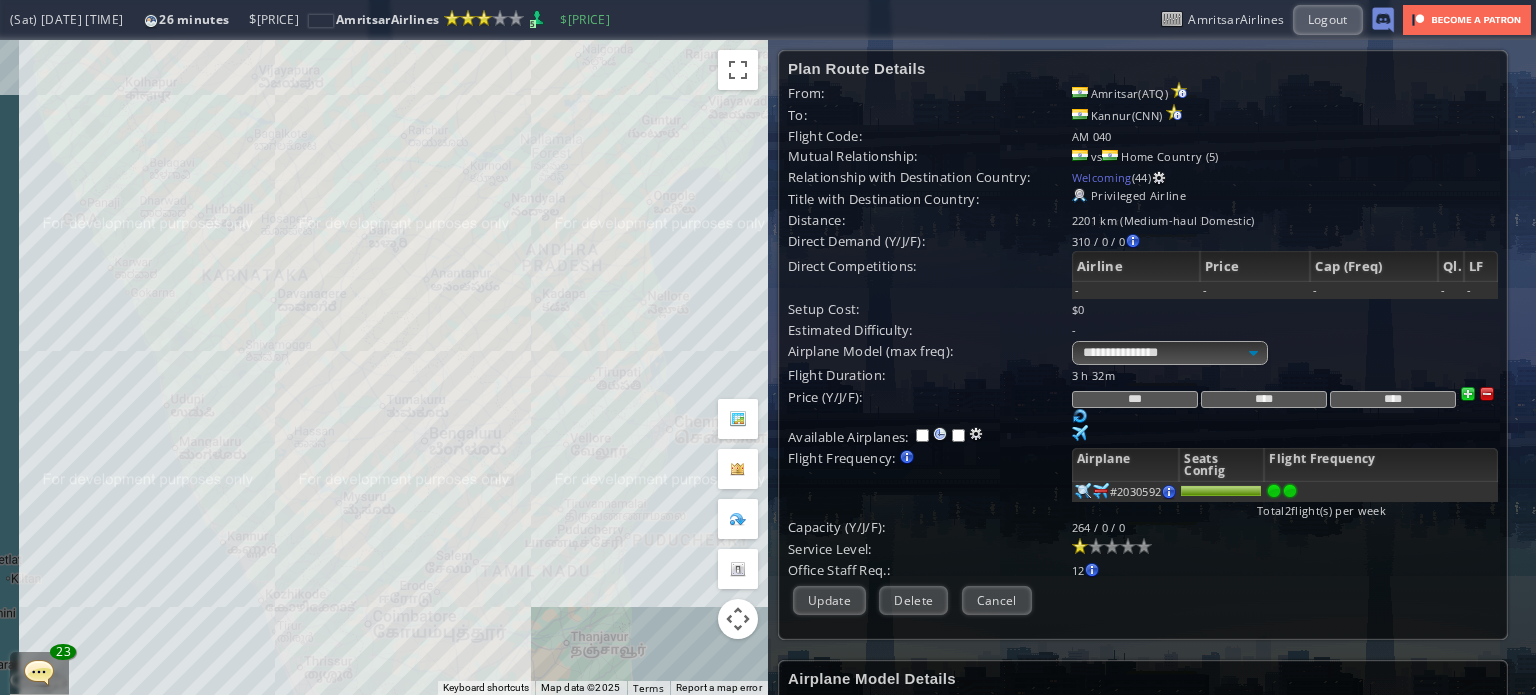 click at bounding box center (1487, 394) 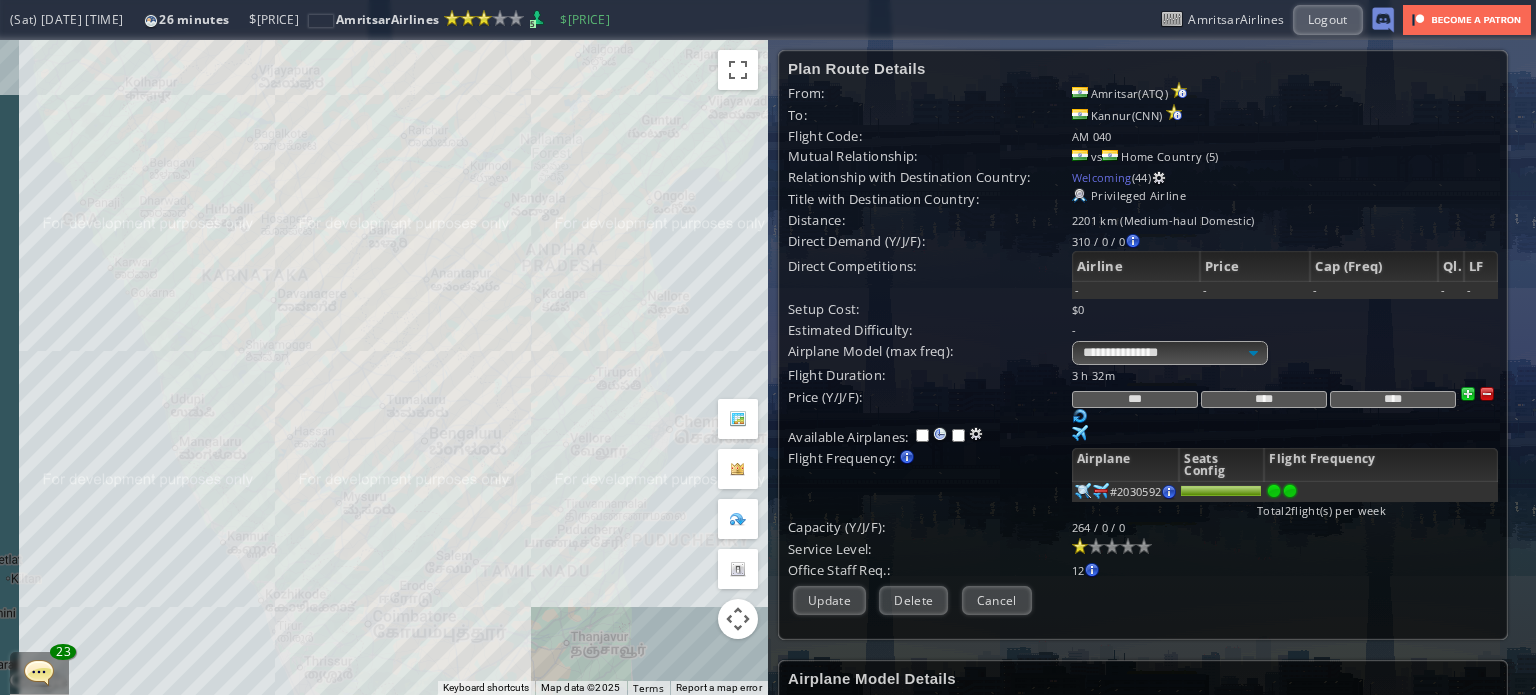 click at bounding box center [1487, 394] 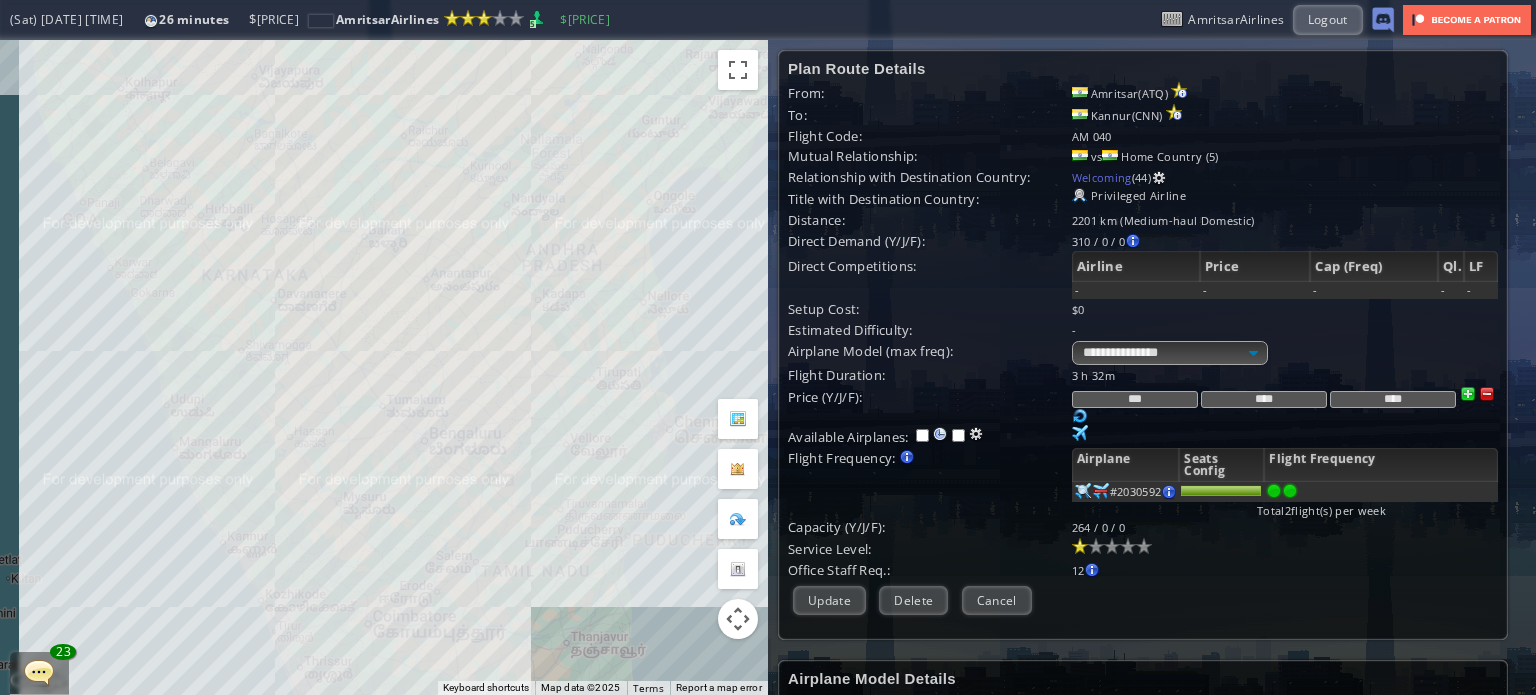 click at bounding box center (1487, 394) 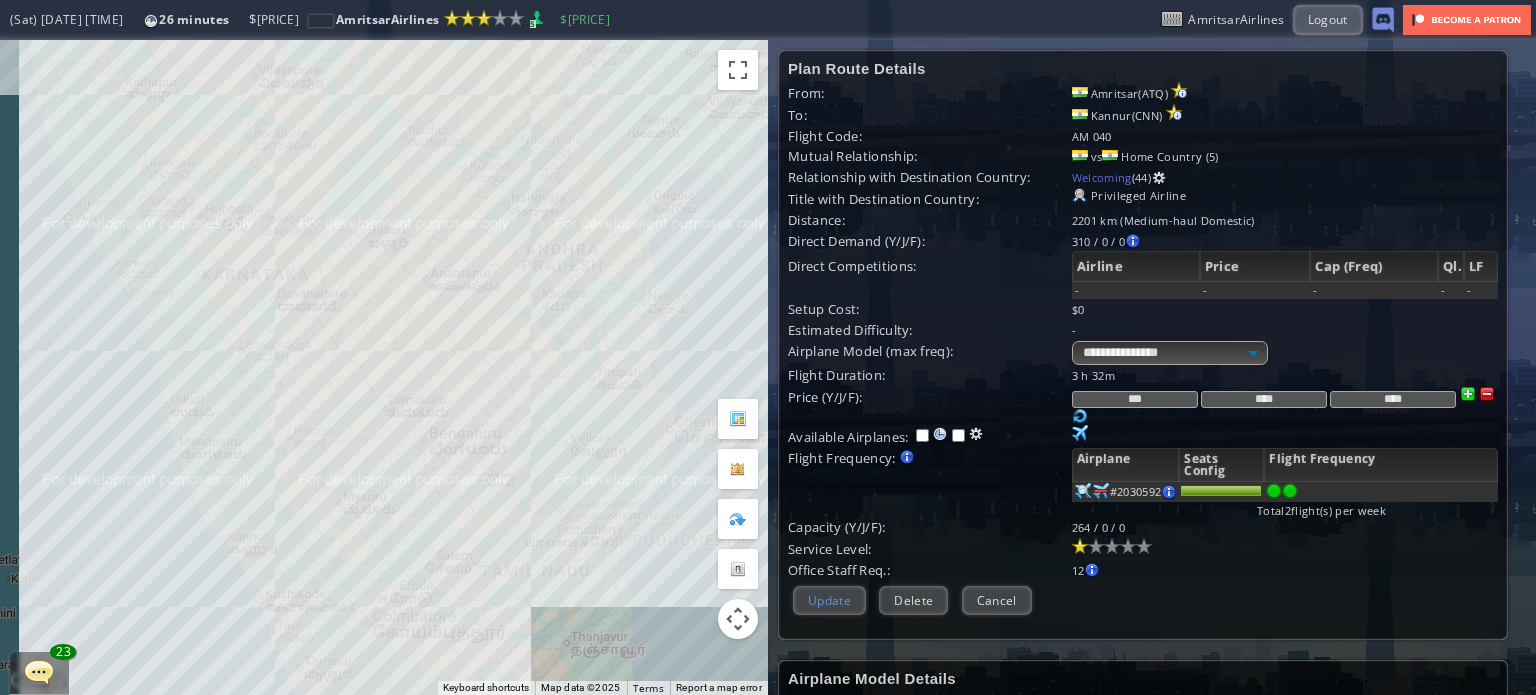 click on "Update" at bounding box center [829, 600] 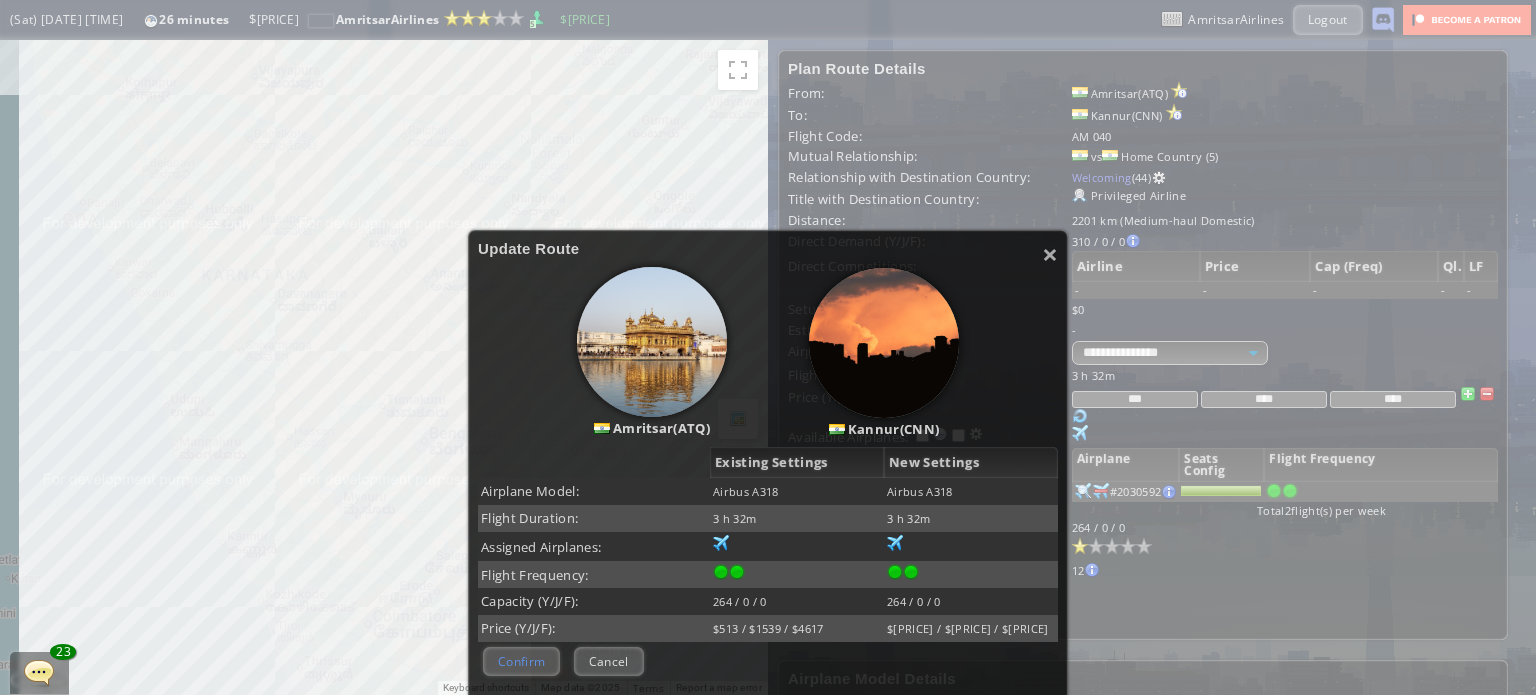 click on "Confirm" at bounding box center (521, 661) 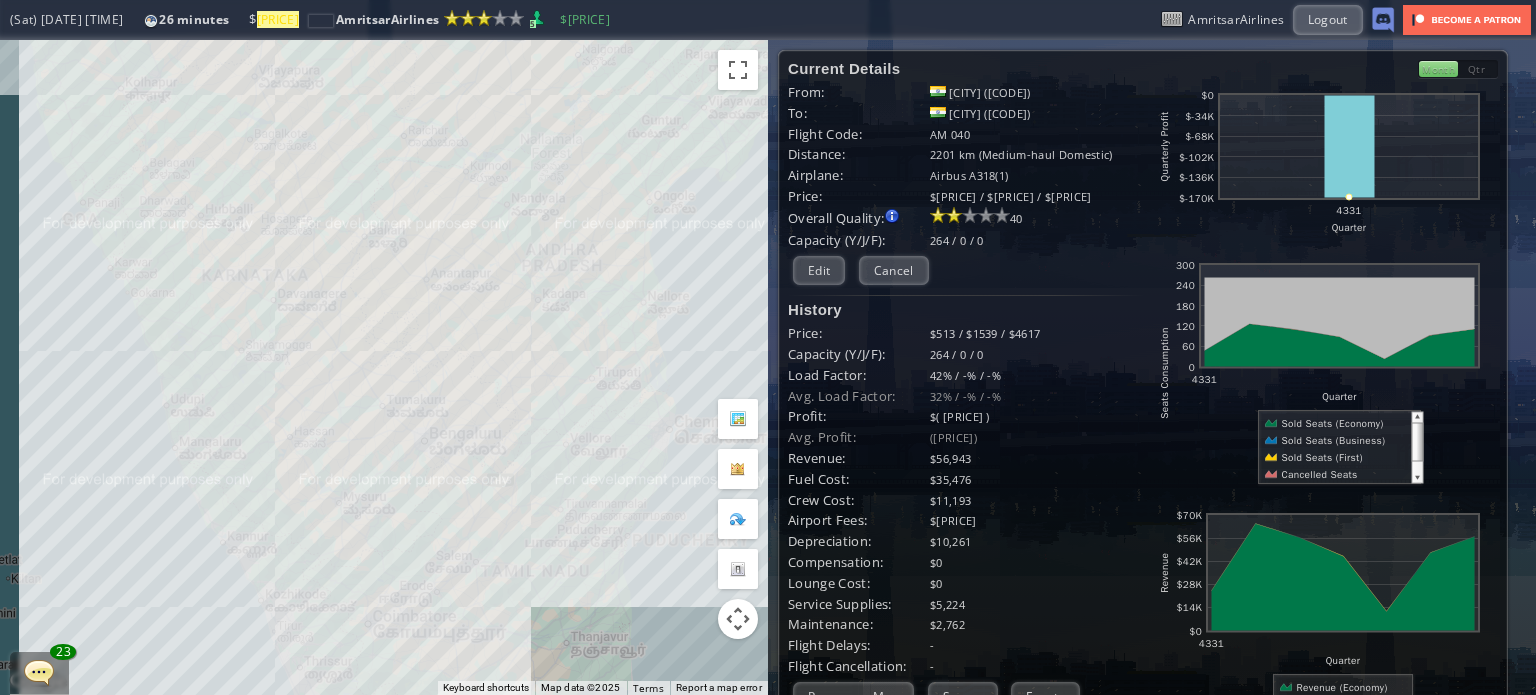 click on "To navigate, press the arrow keys." at bounding box center (384, 367) 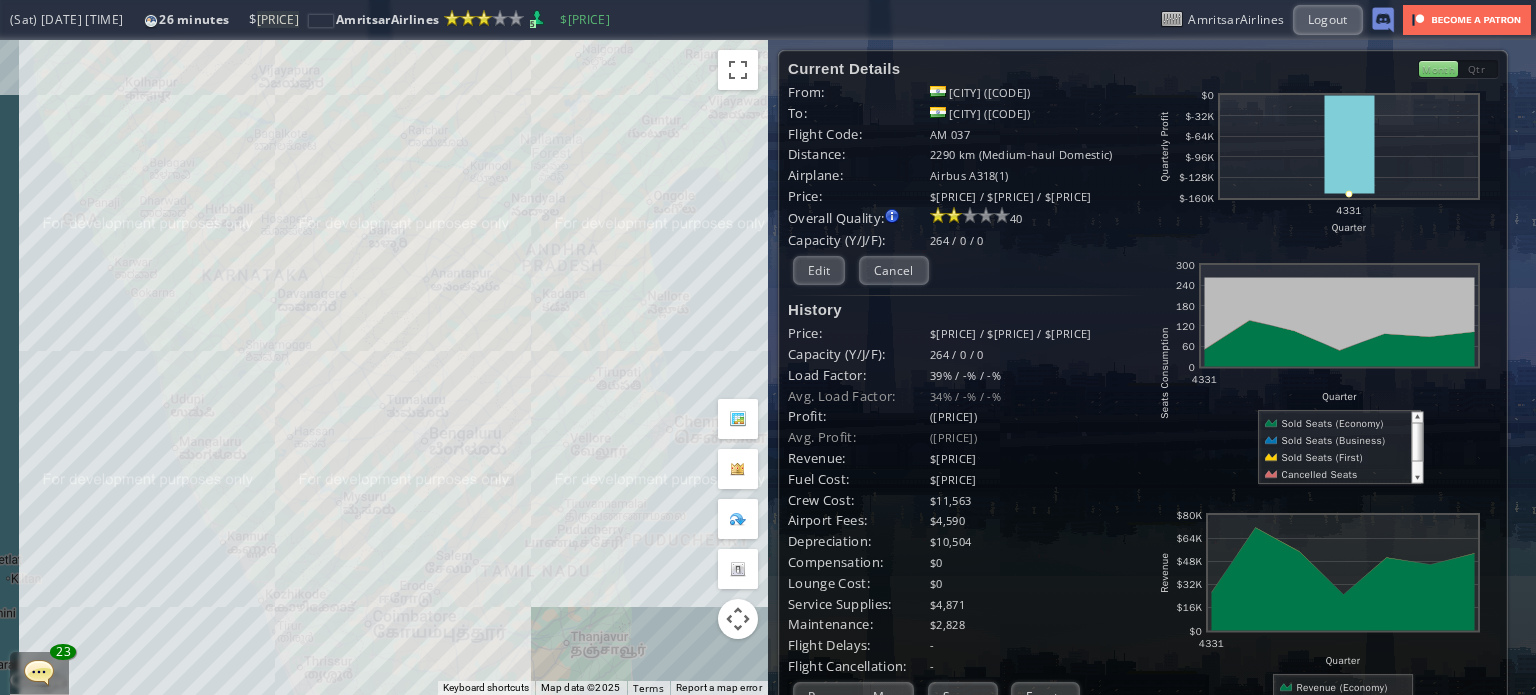 click at bounding box center [965, 295] 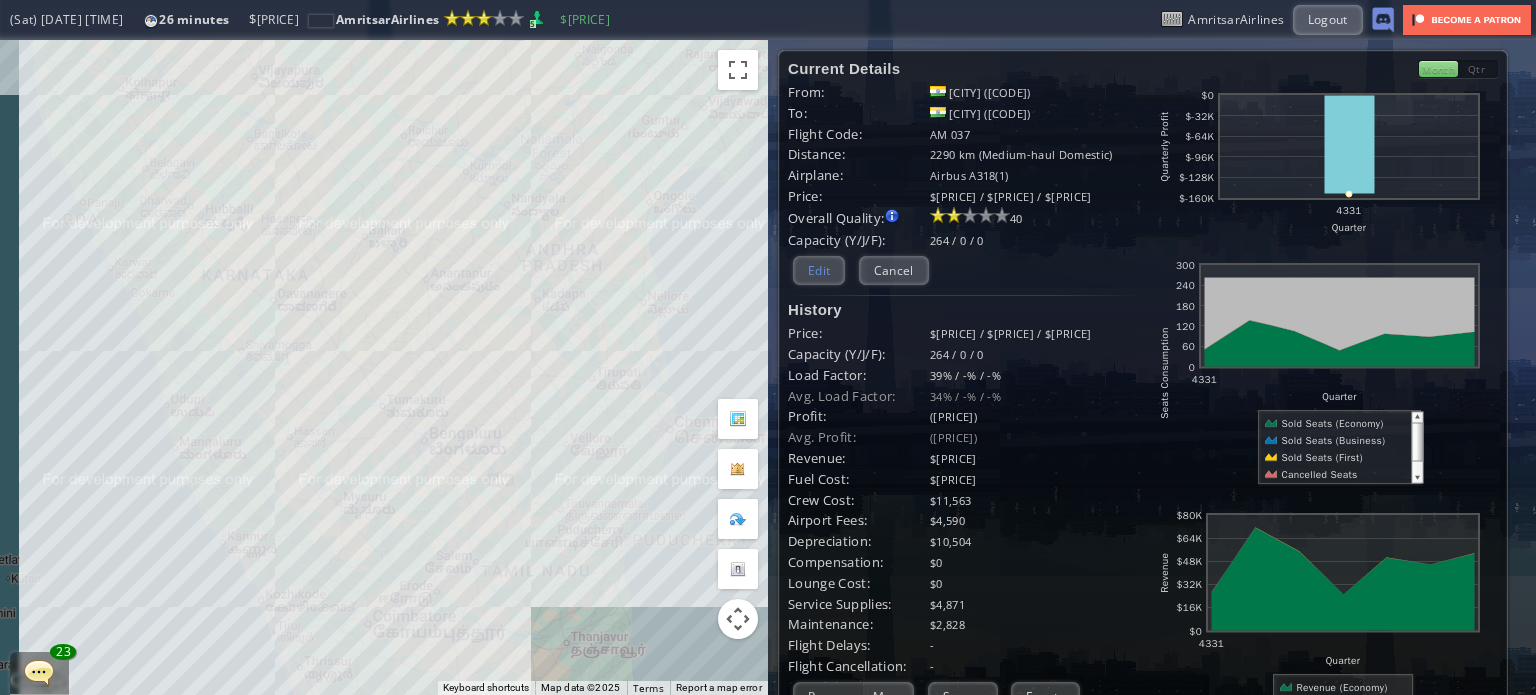 click on "Edit" at bounding box center (819, 270) 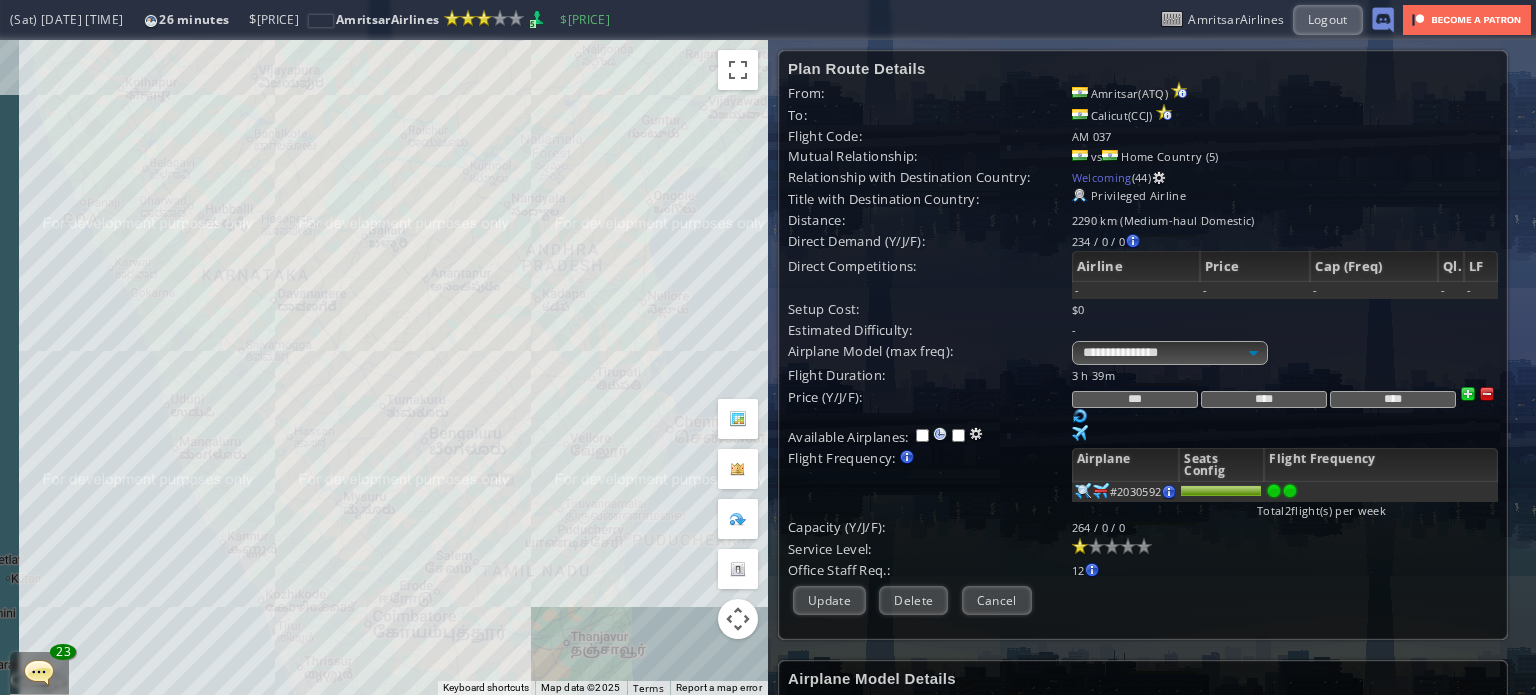 click at bounding box center [1080, 416] 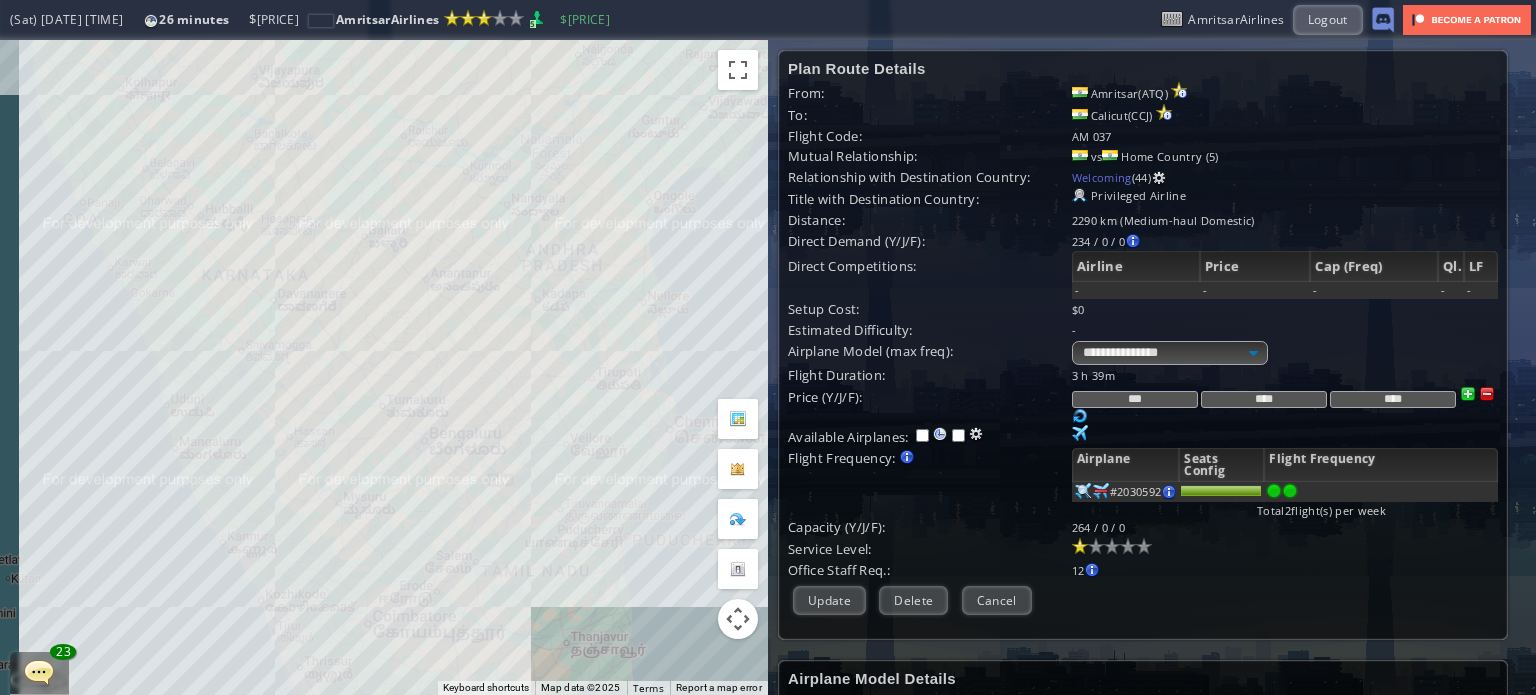 click at bounding box center (1487, 394) 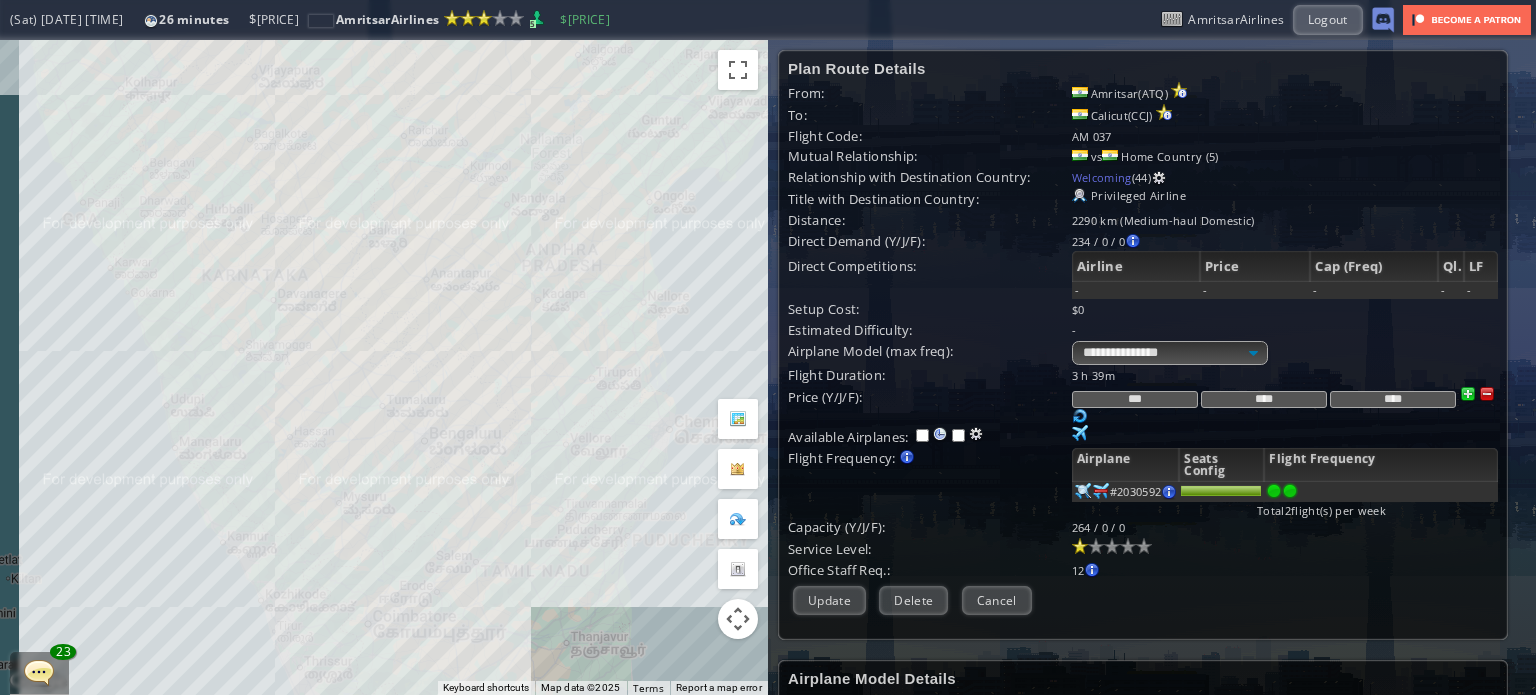 click at bounding box center (1487, 394) 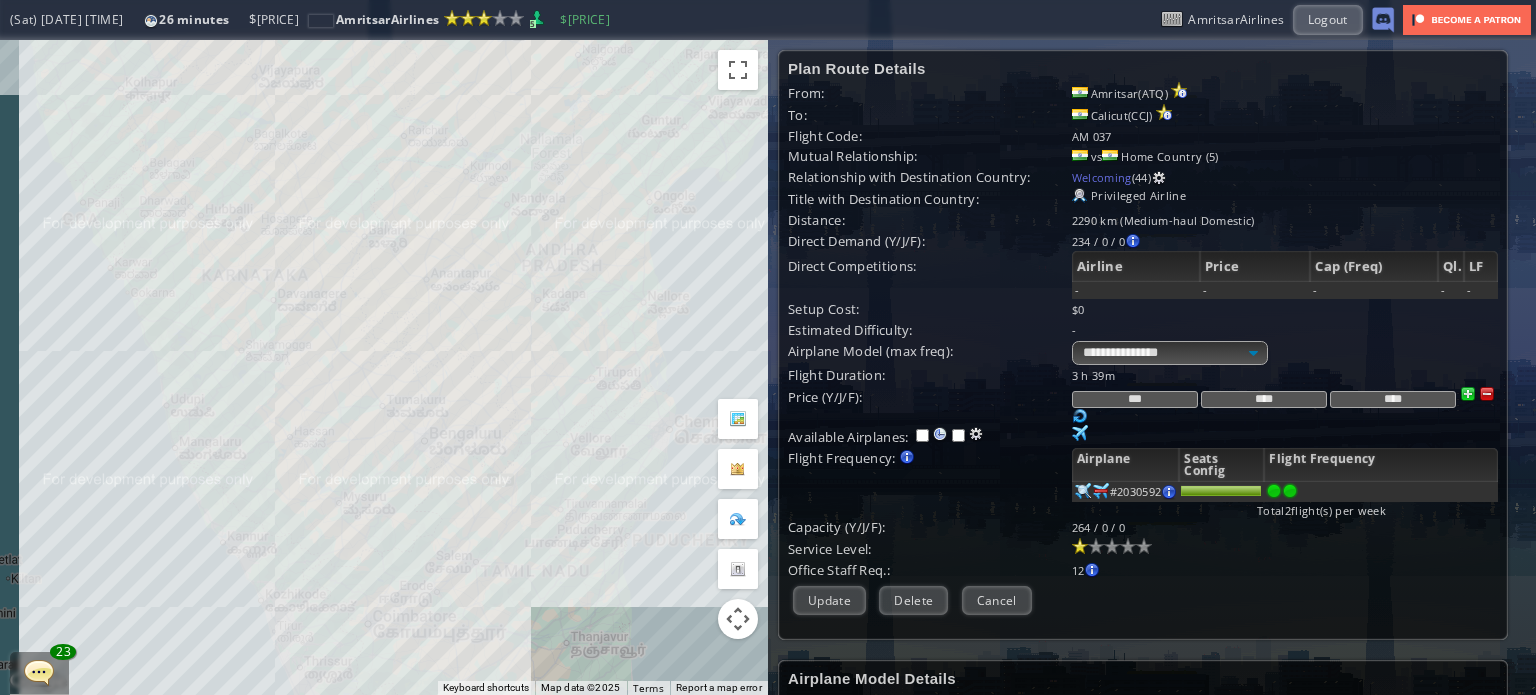 click at bounding box center [1487, 394] 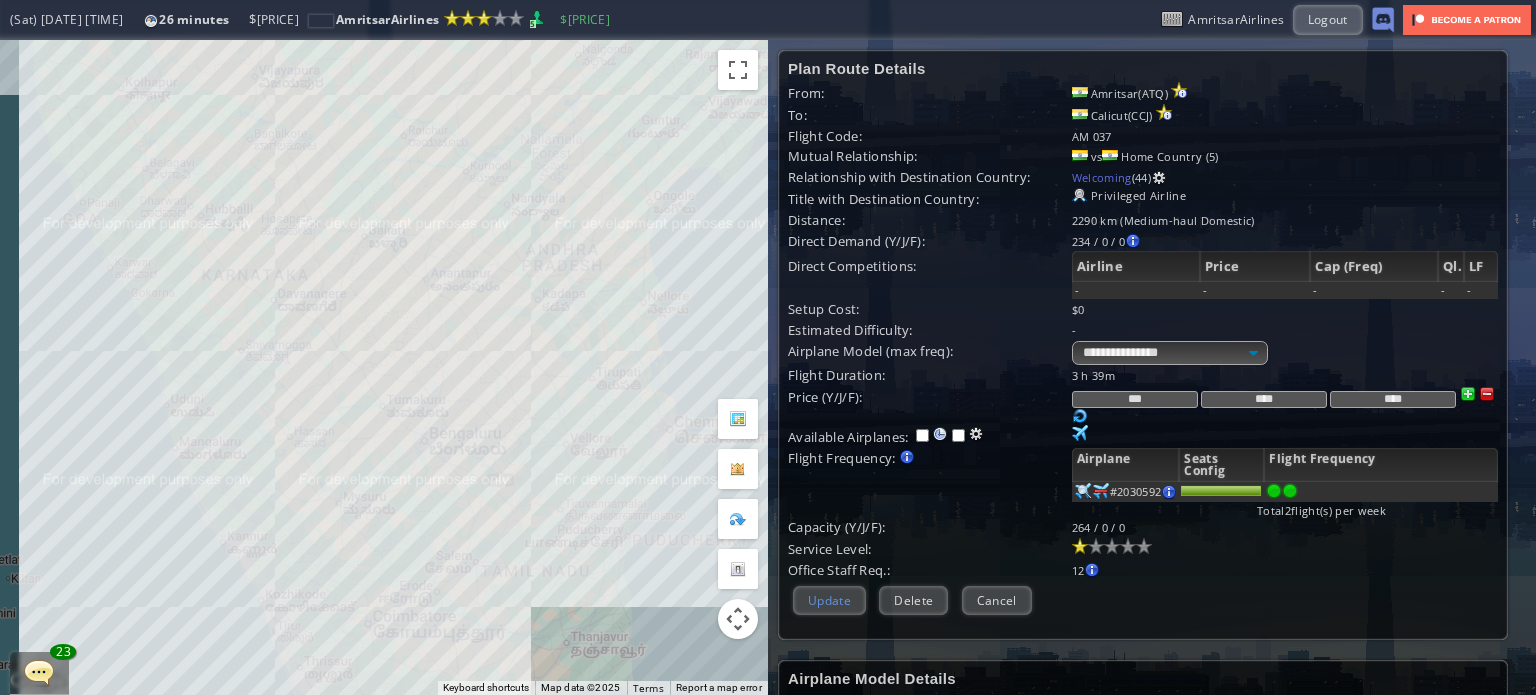 click on "Update" at bounding box center (829, 600) 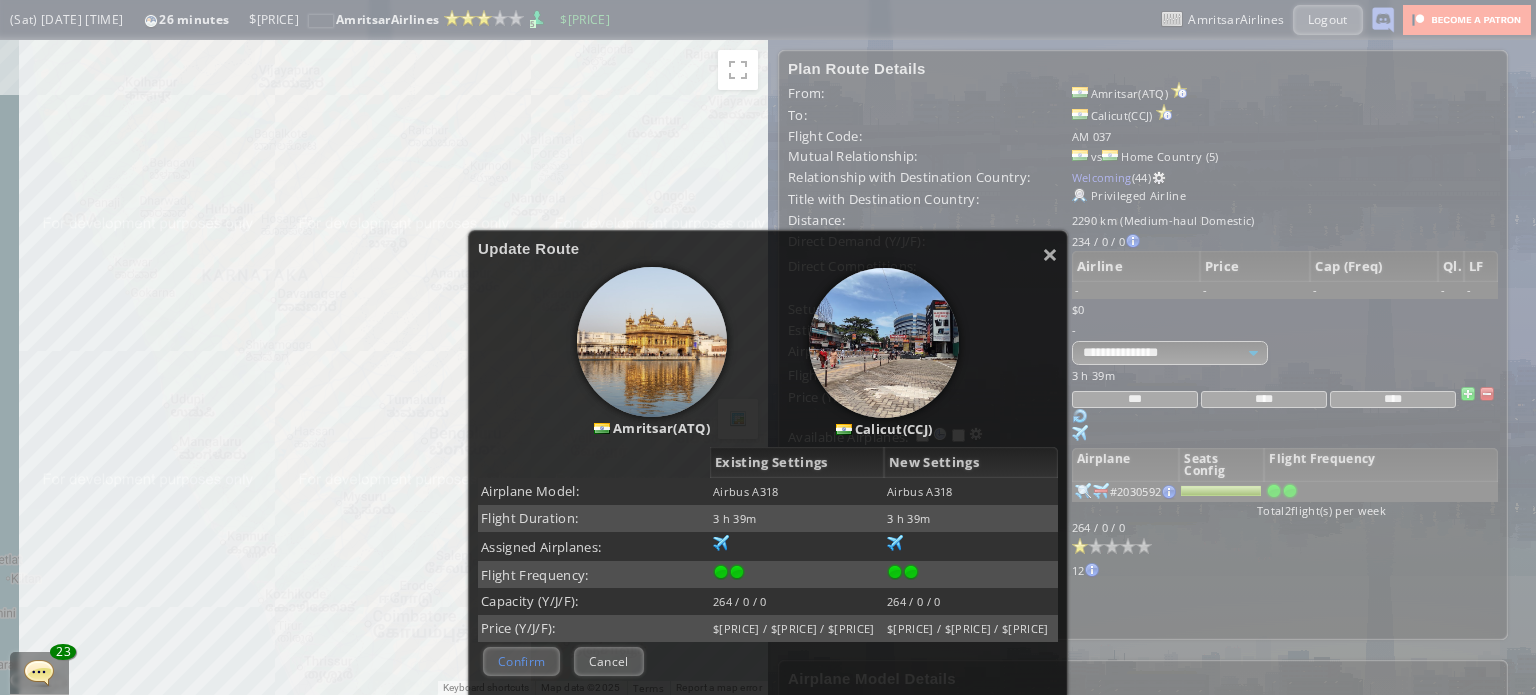 click on "Confirm" at bounding box center [521, 661] 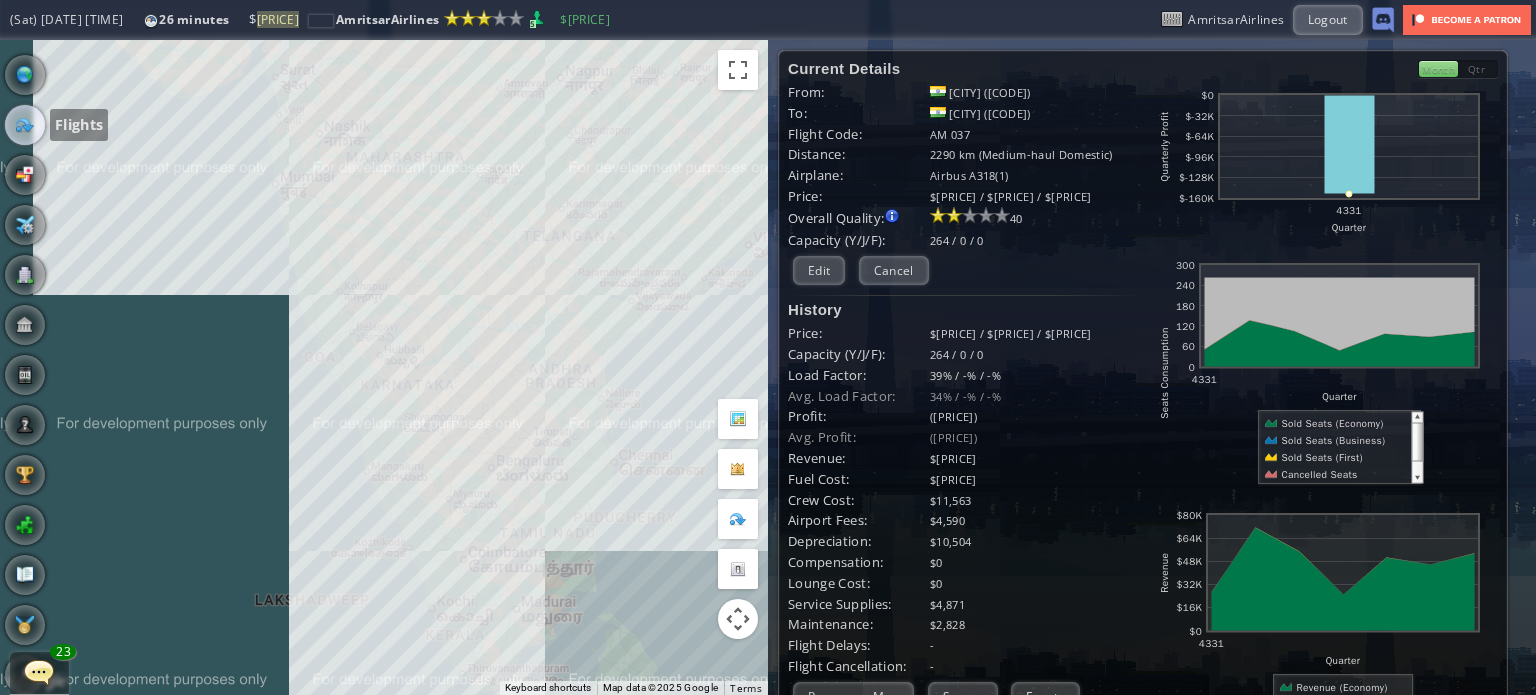 click at bounding box center (25, 125) 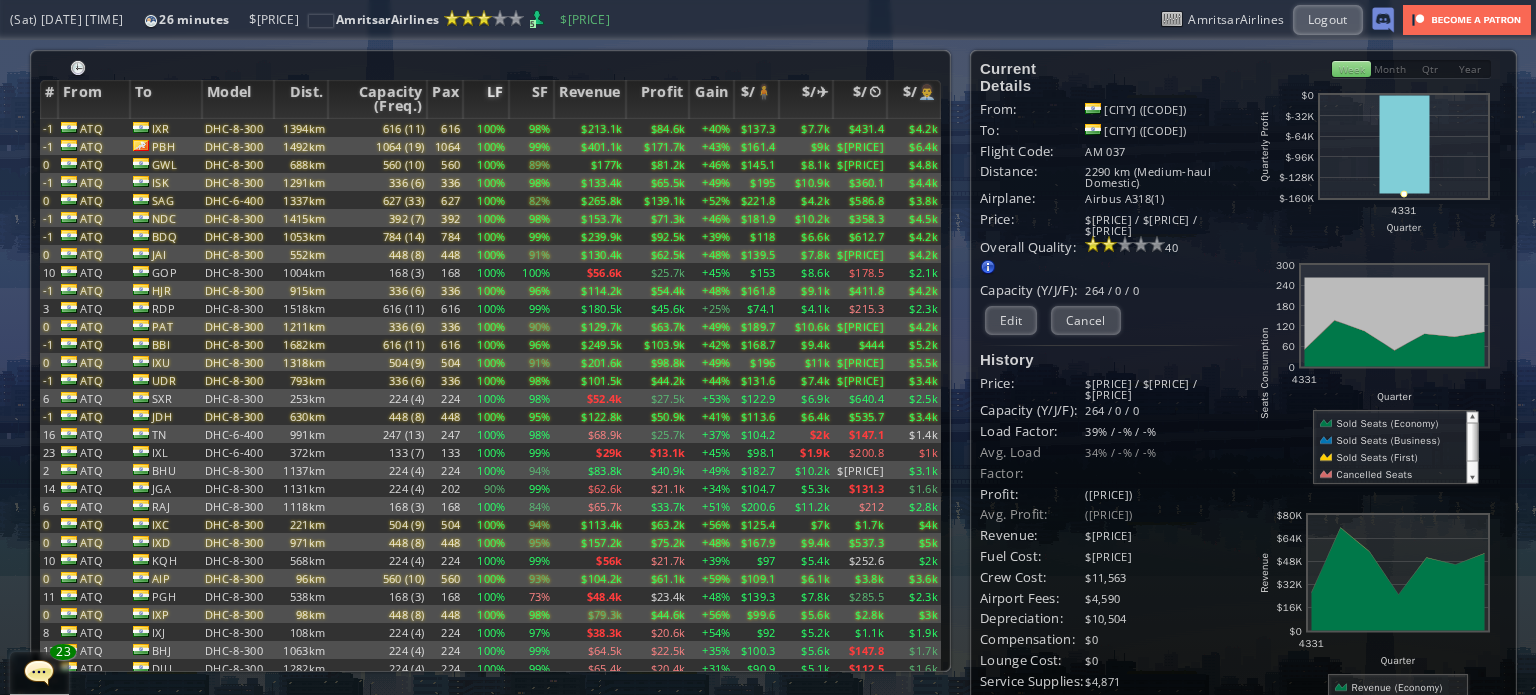 click on "LF" at bounding box center [485, 99] 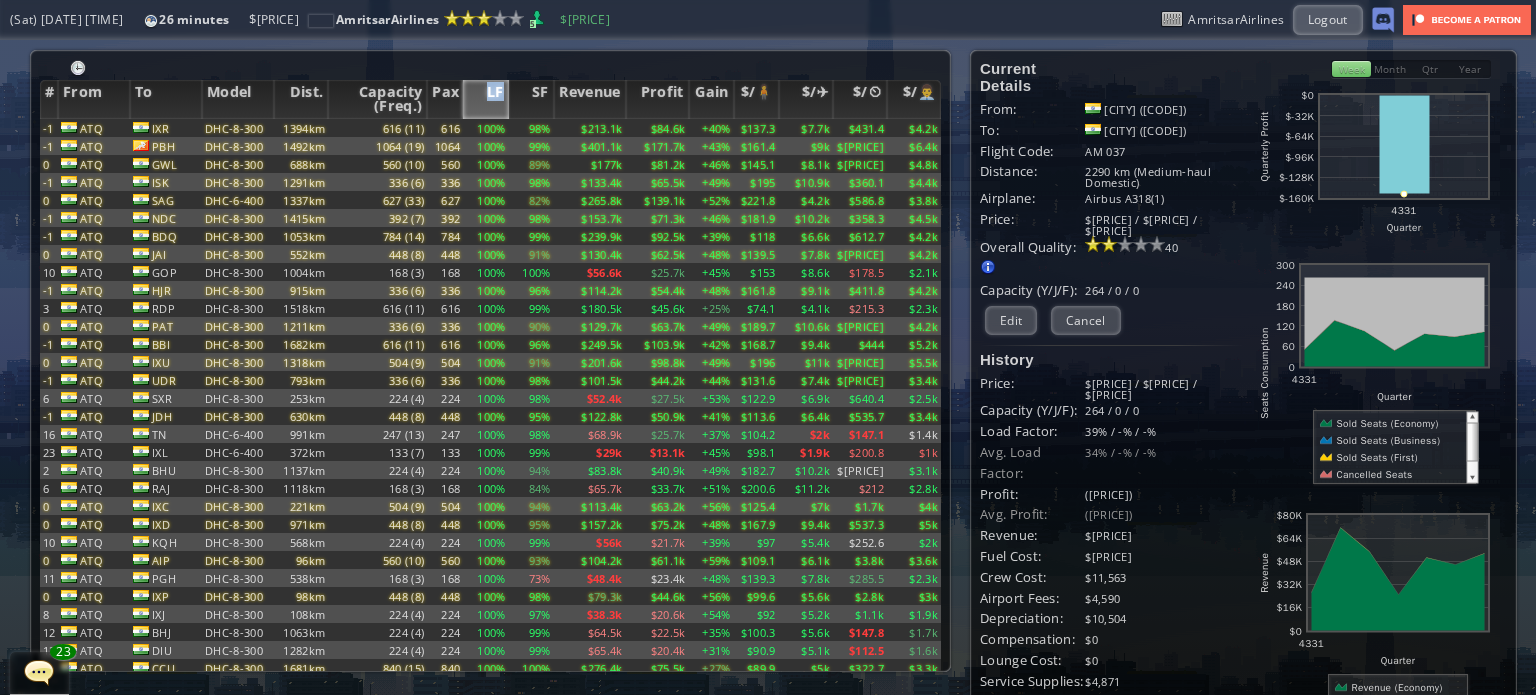 click on "LF" at bounding box center (485, 99) 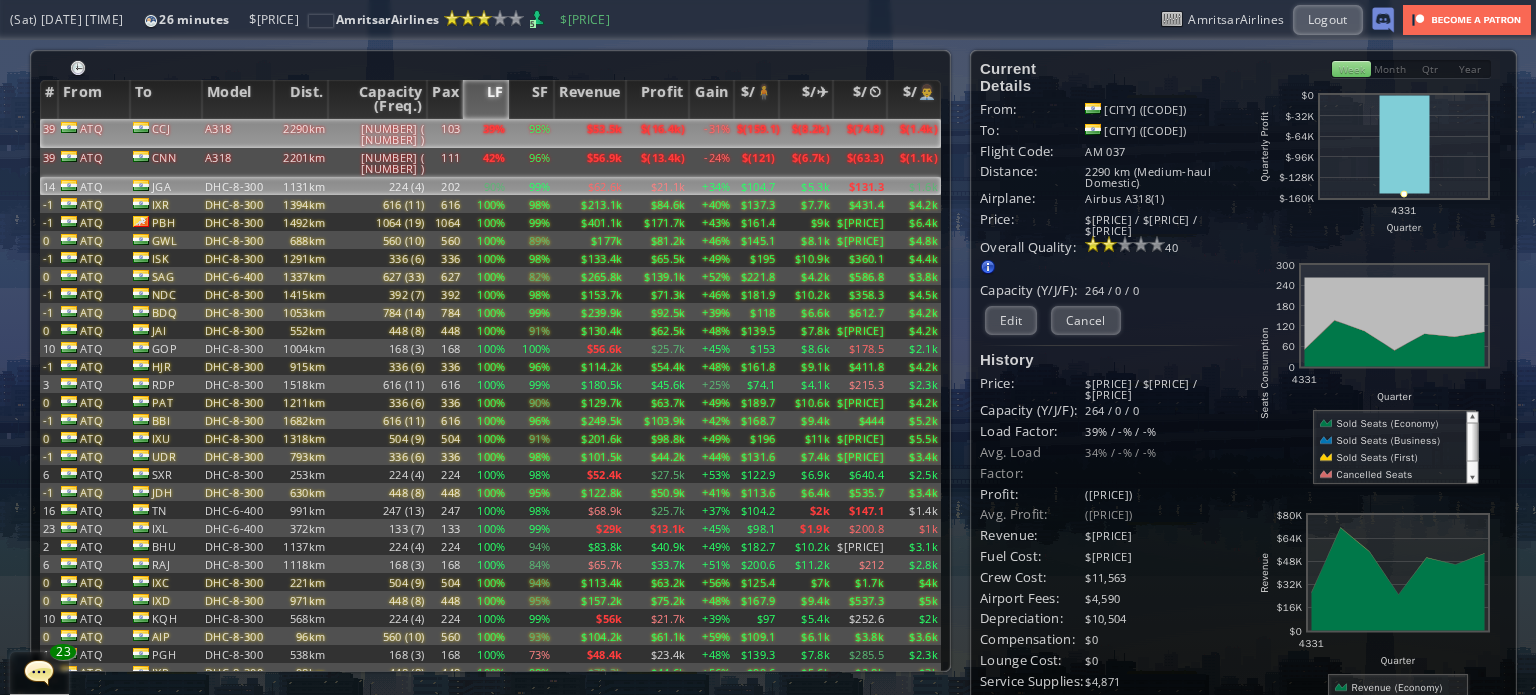 click on "224 (4)" at bounding box center [377, 133] 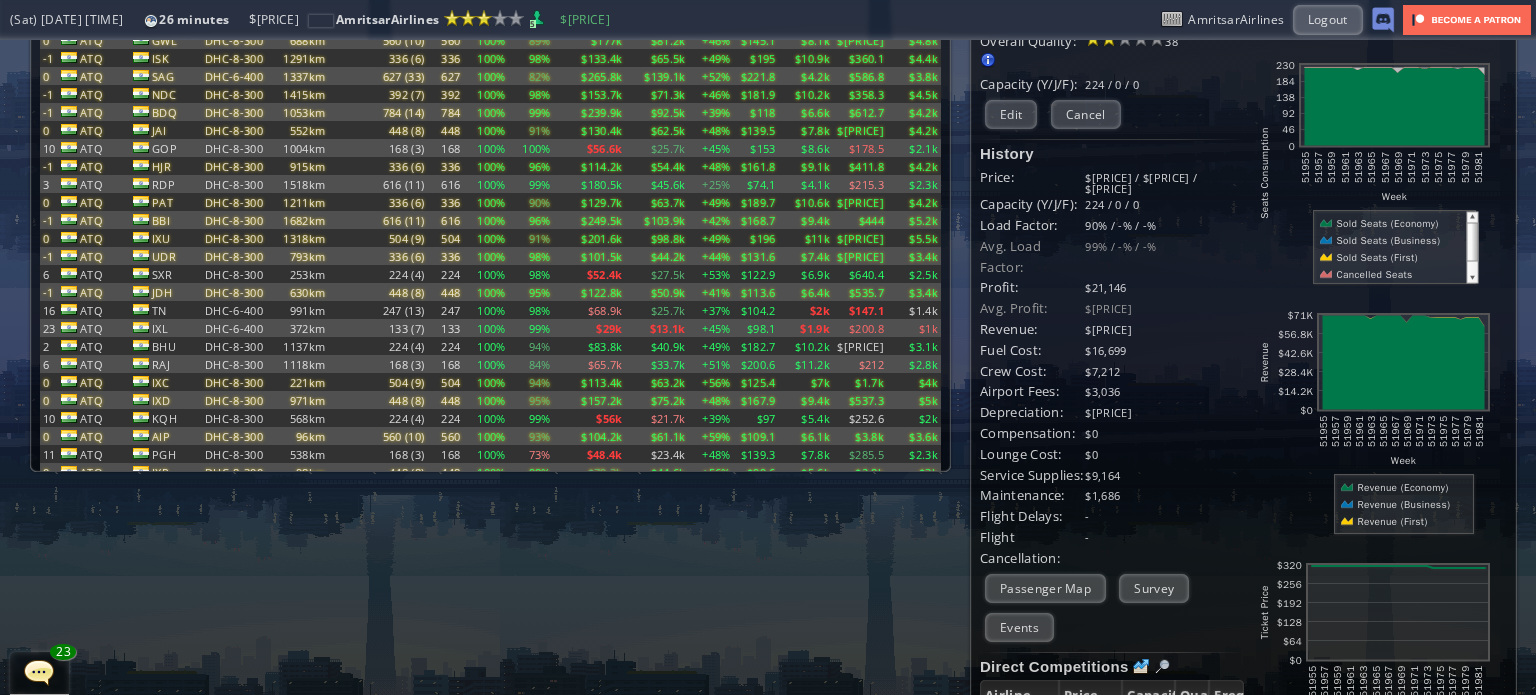 scroll, scrollTop: 0, scrollLeft: 0, axis: both 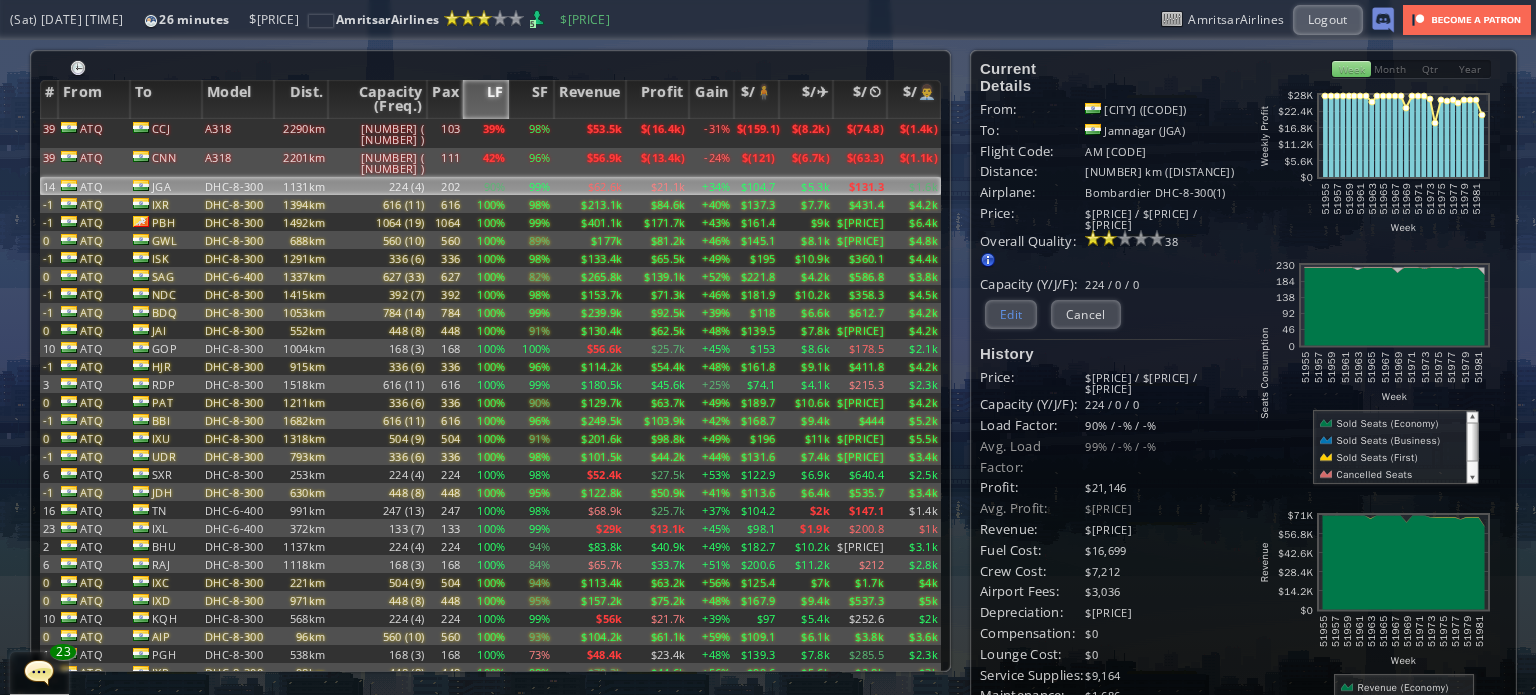 click on "Edit" at bounding box center (1011, 314) 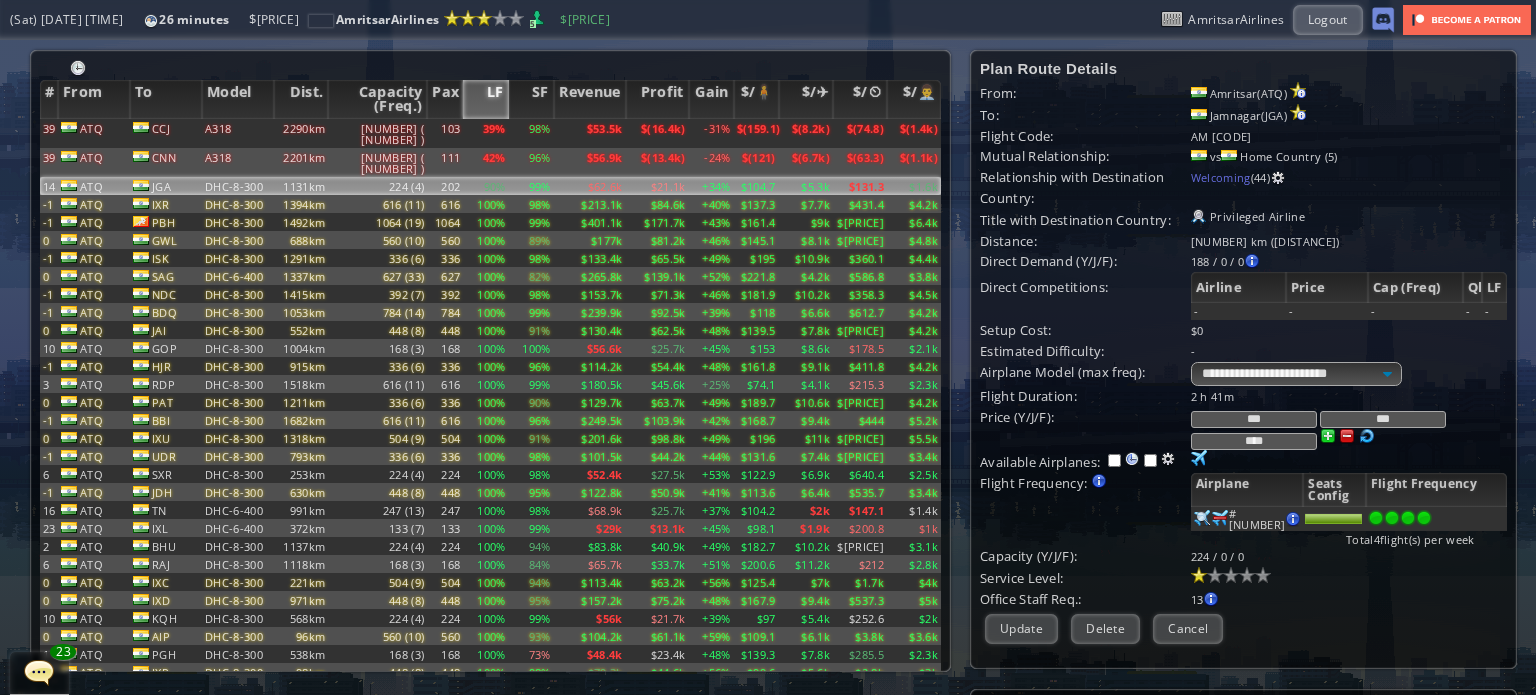 click at bounding box center (1367, 436) 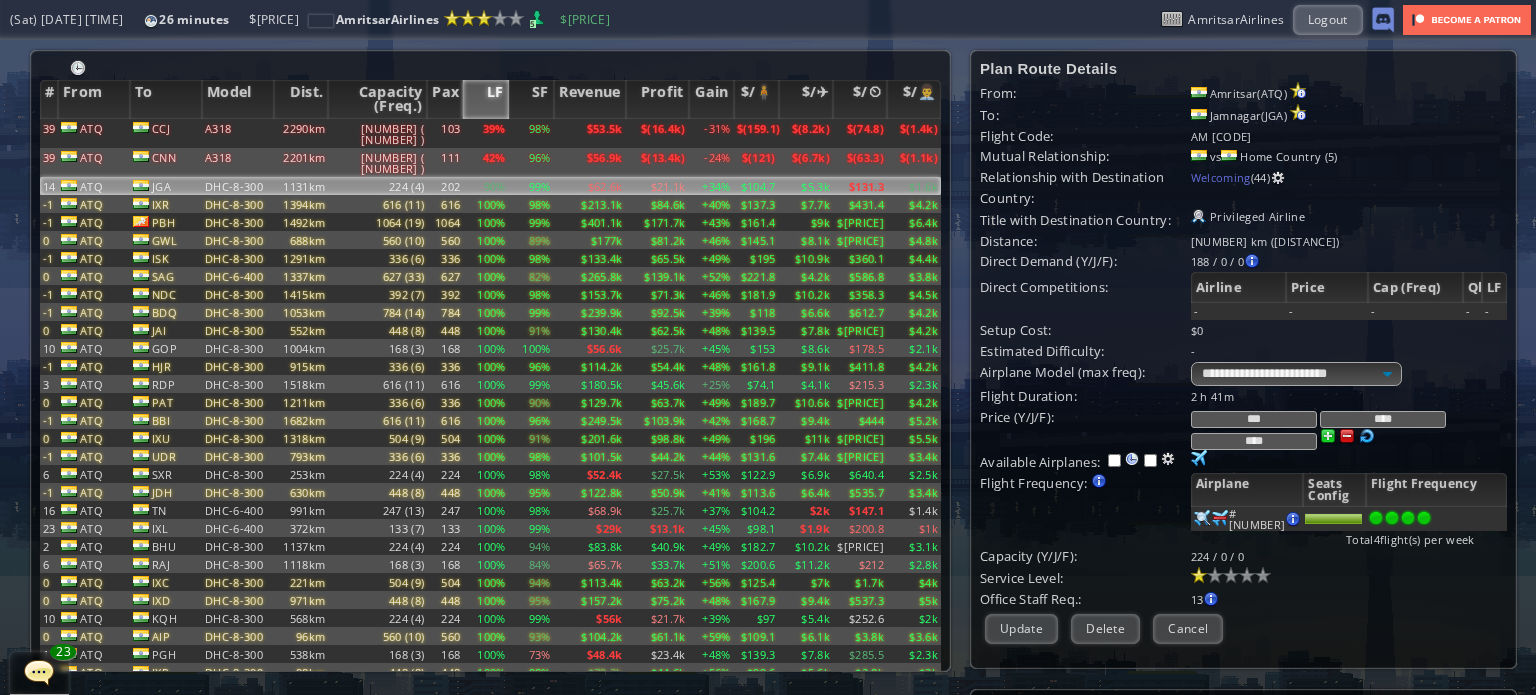 click at bounding box center [1347, 436] 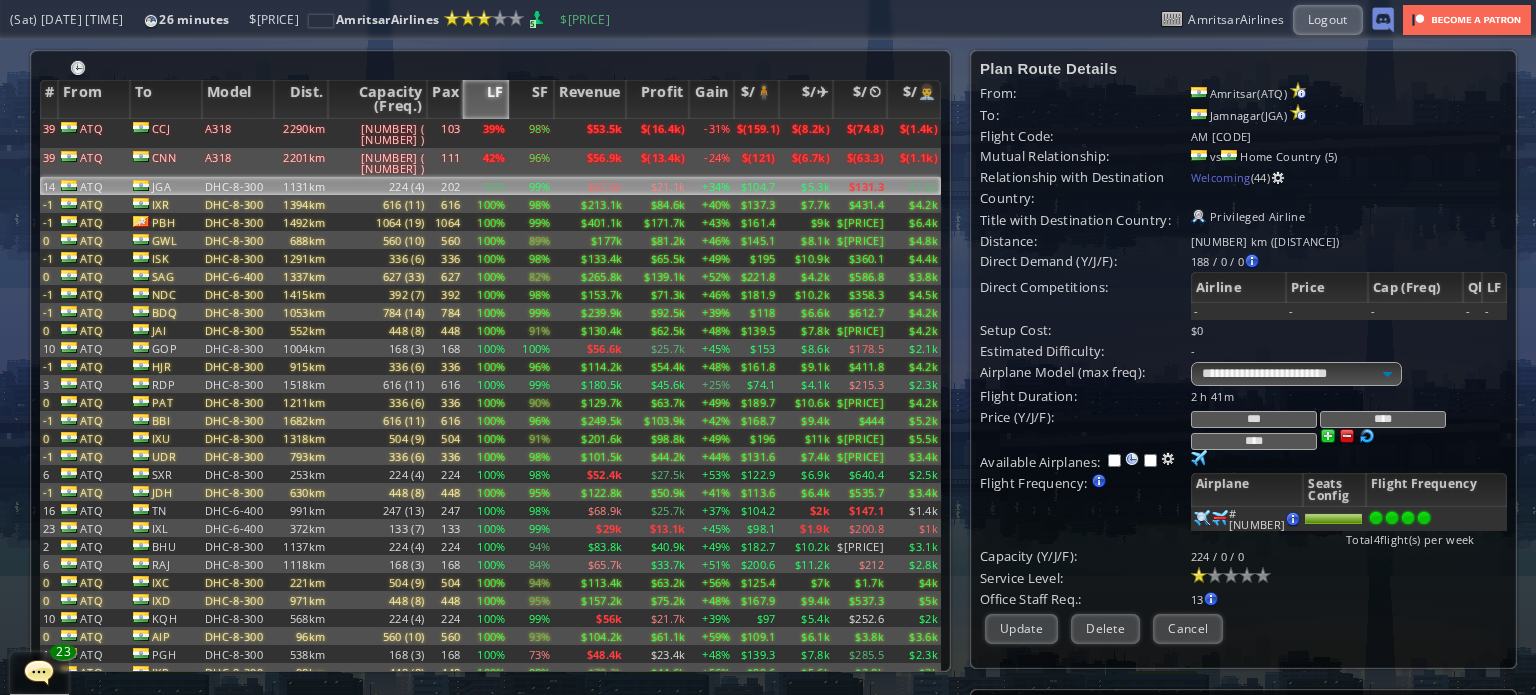 click at bounding box center [1347, 436] 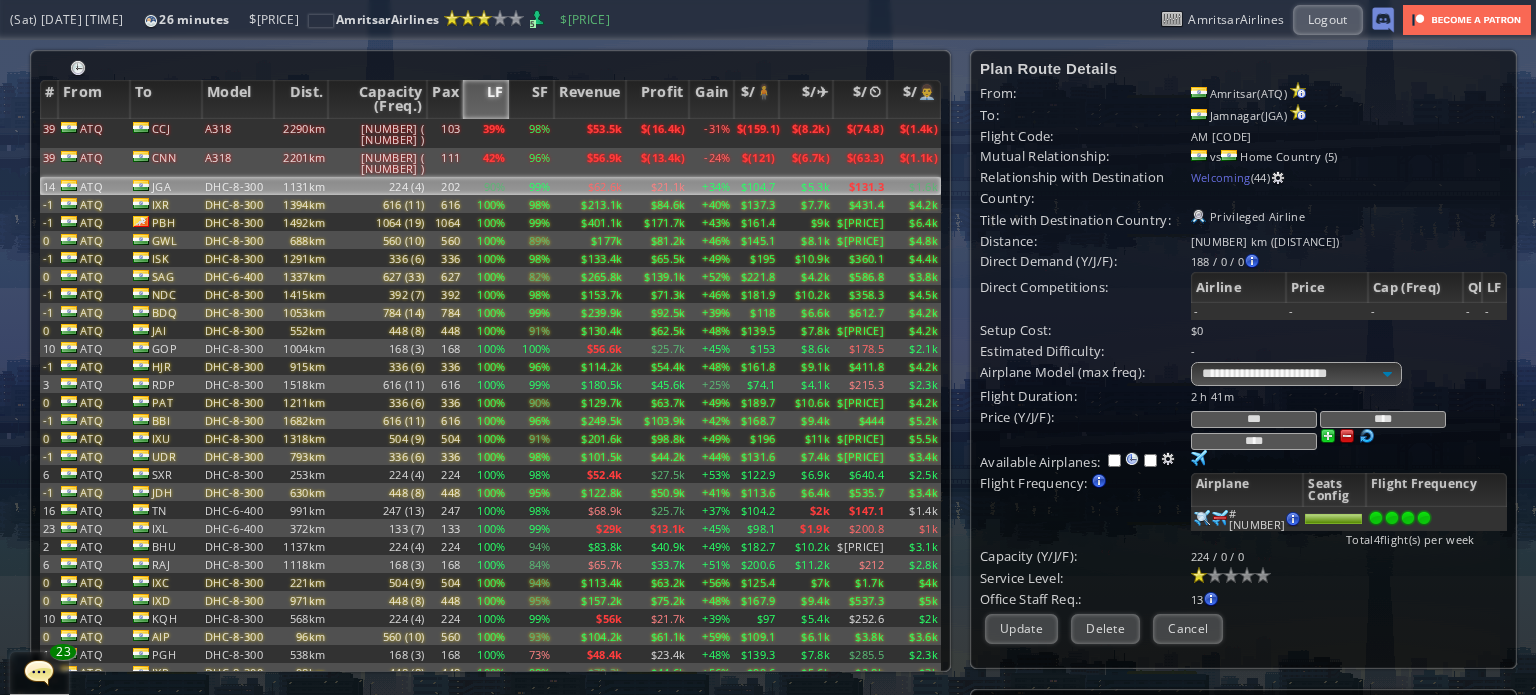 click at bounding box center (1347, 436) 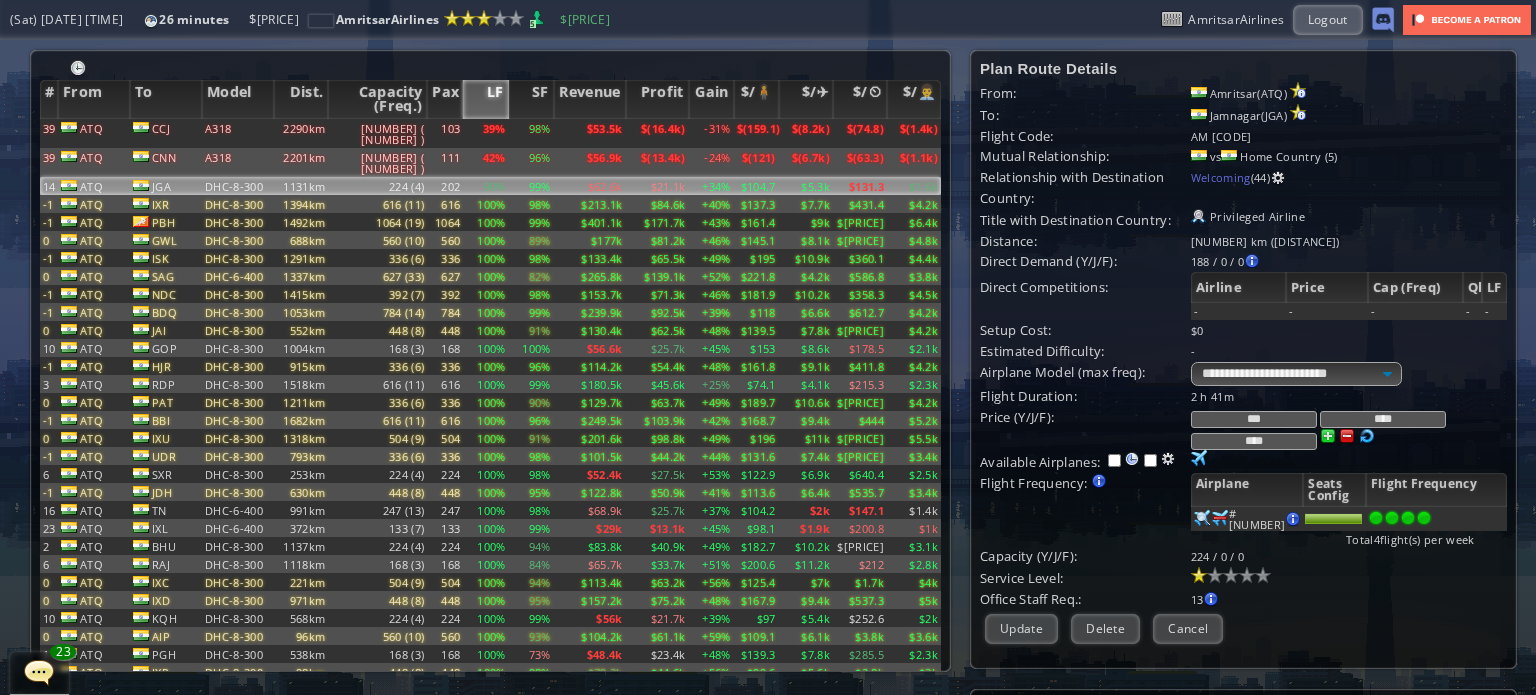 click at bounding box center [1347, 436] 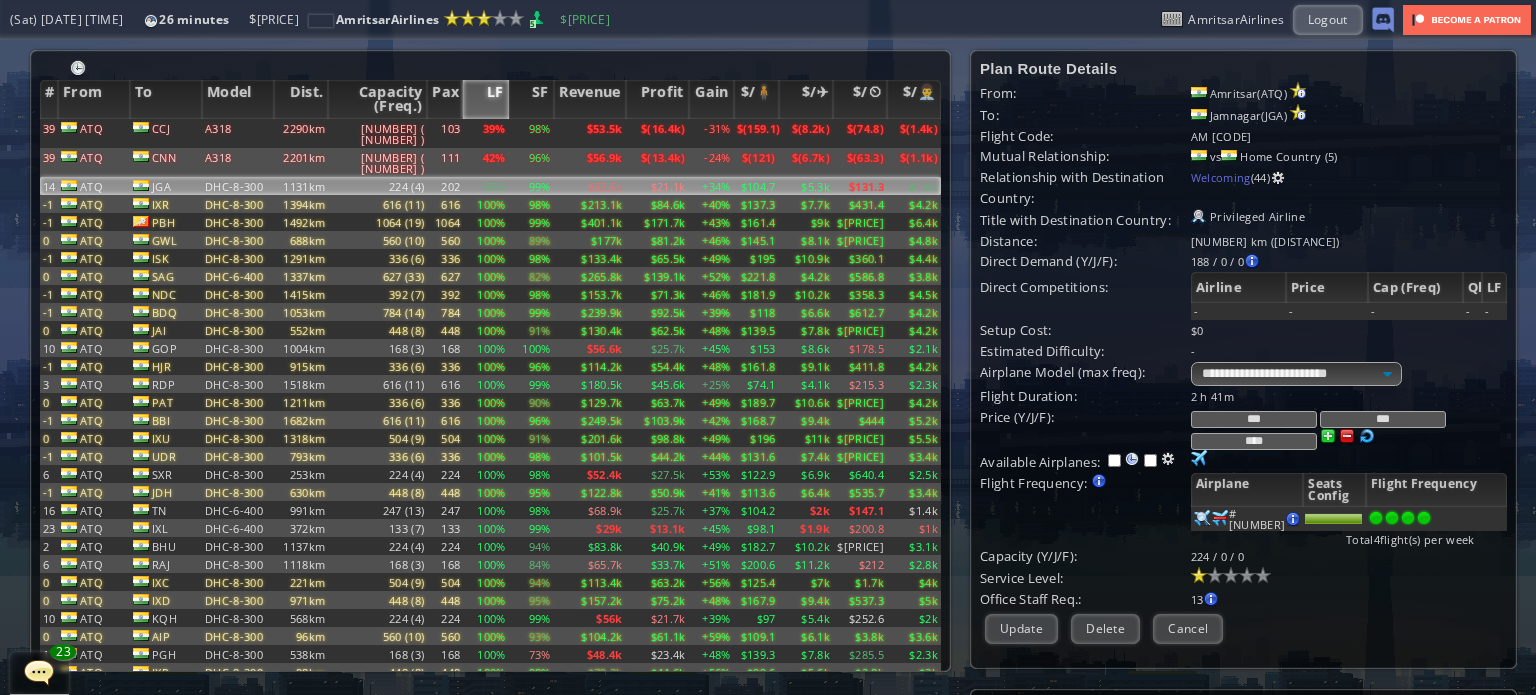 click at bounding box center [1347, 436] 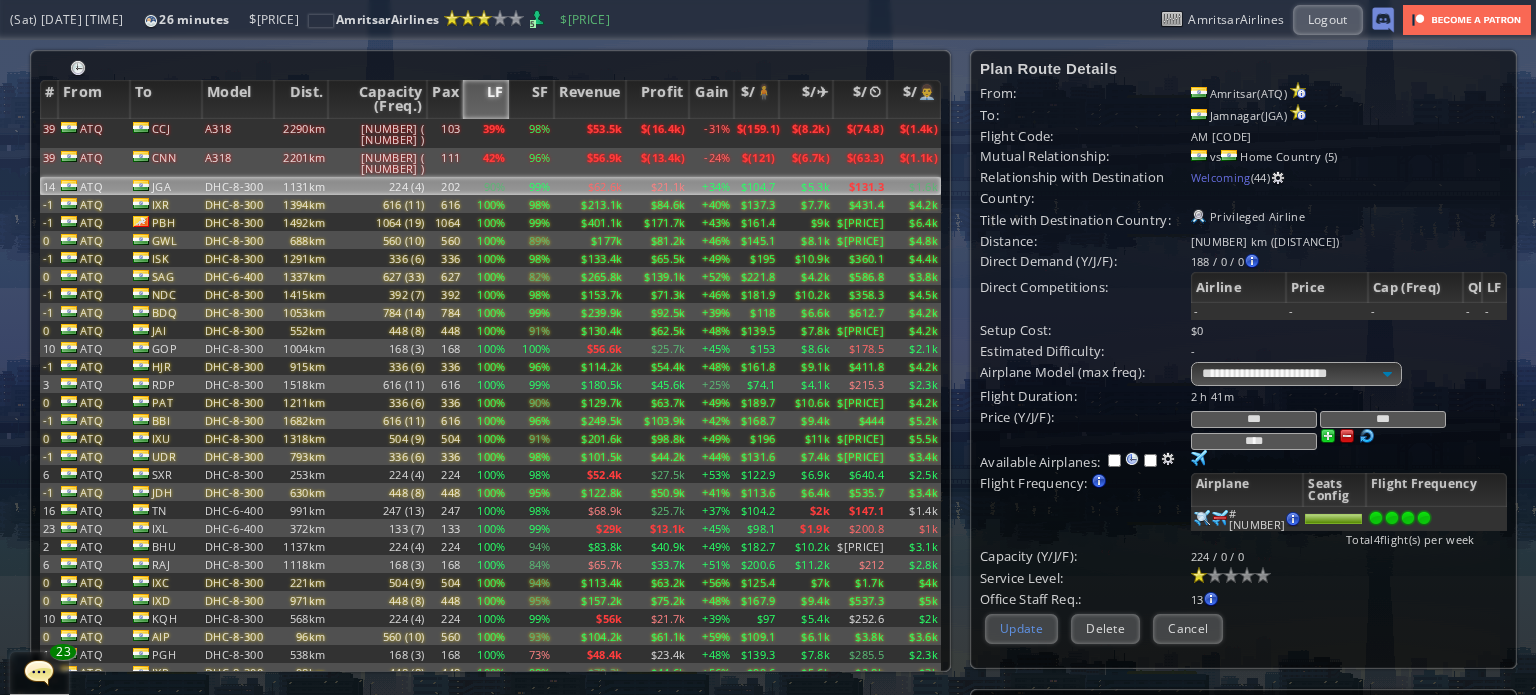 click on "Update" at bounding box center [1021, 628] 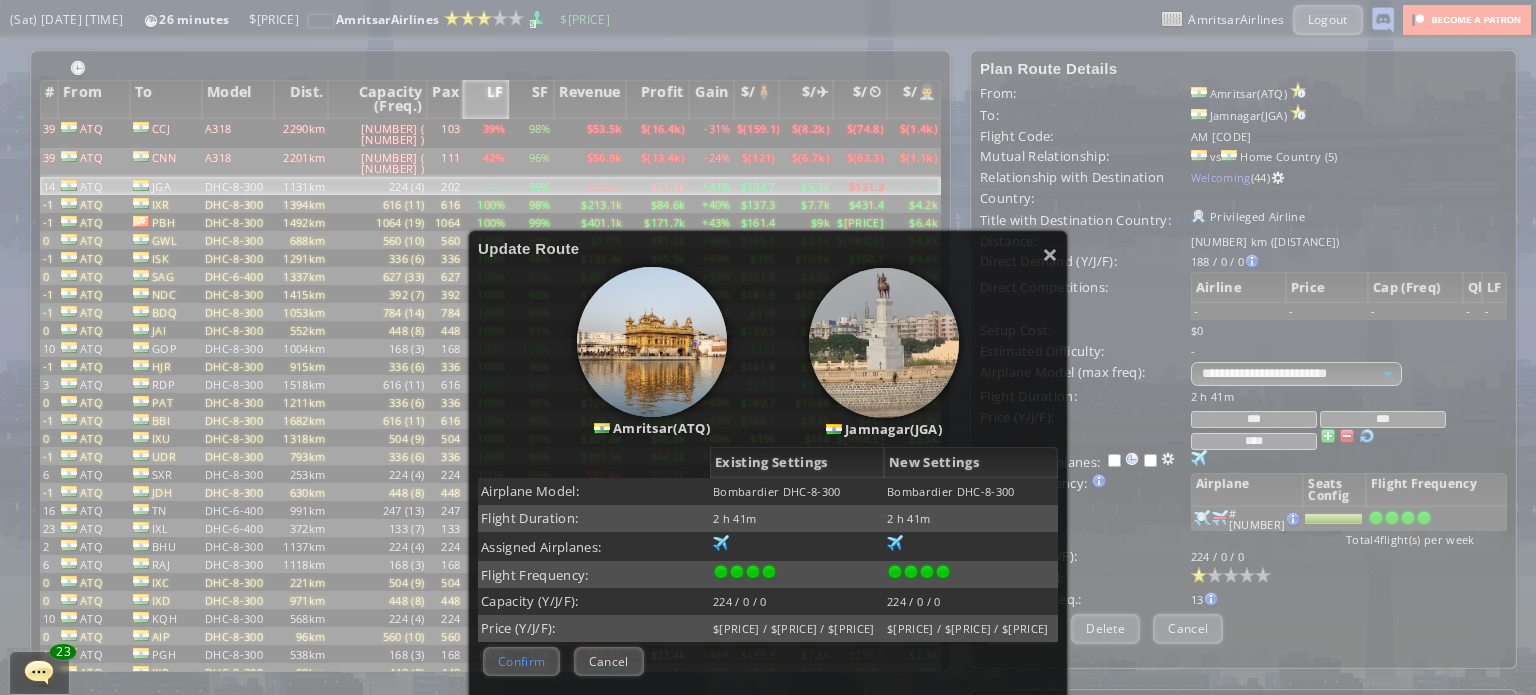 click on "Confirm" at bounding box center (521, 661) 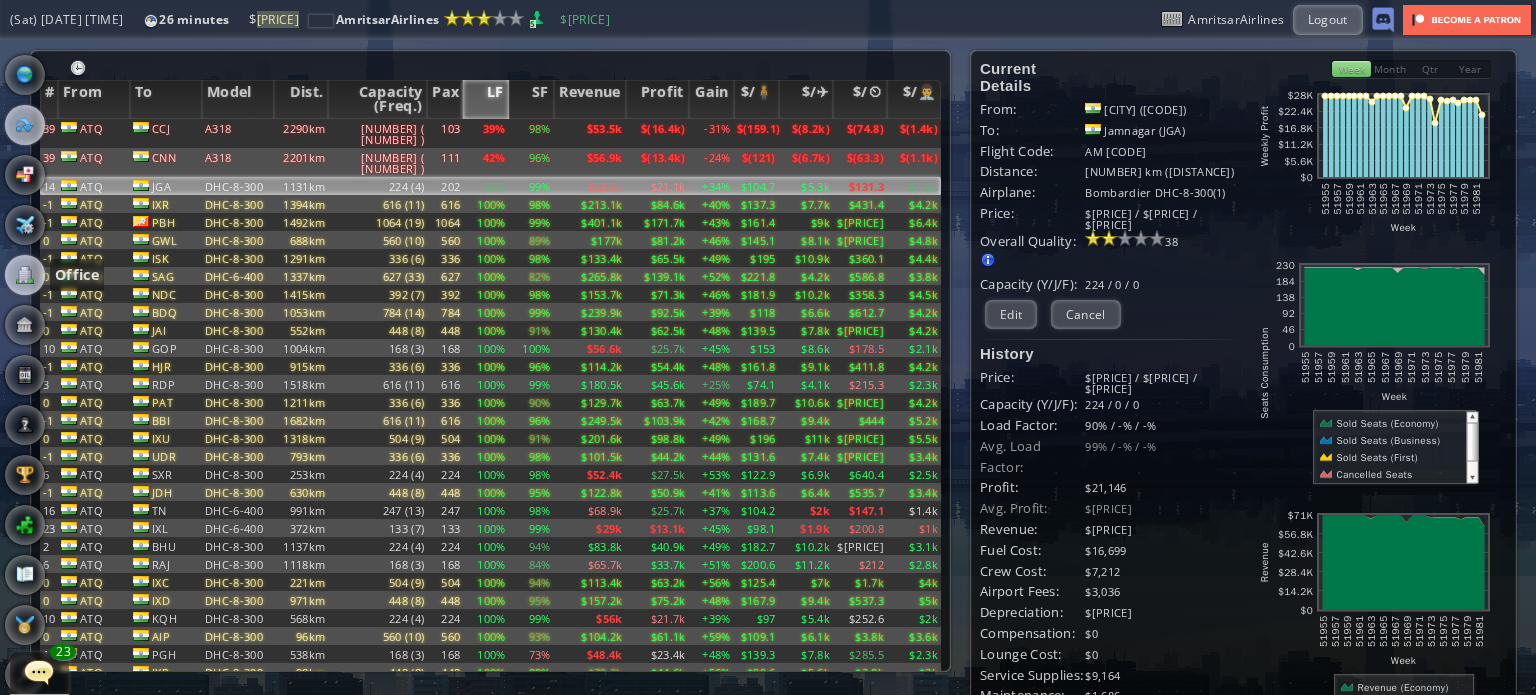 click at bounding box center [25, 275] 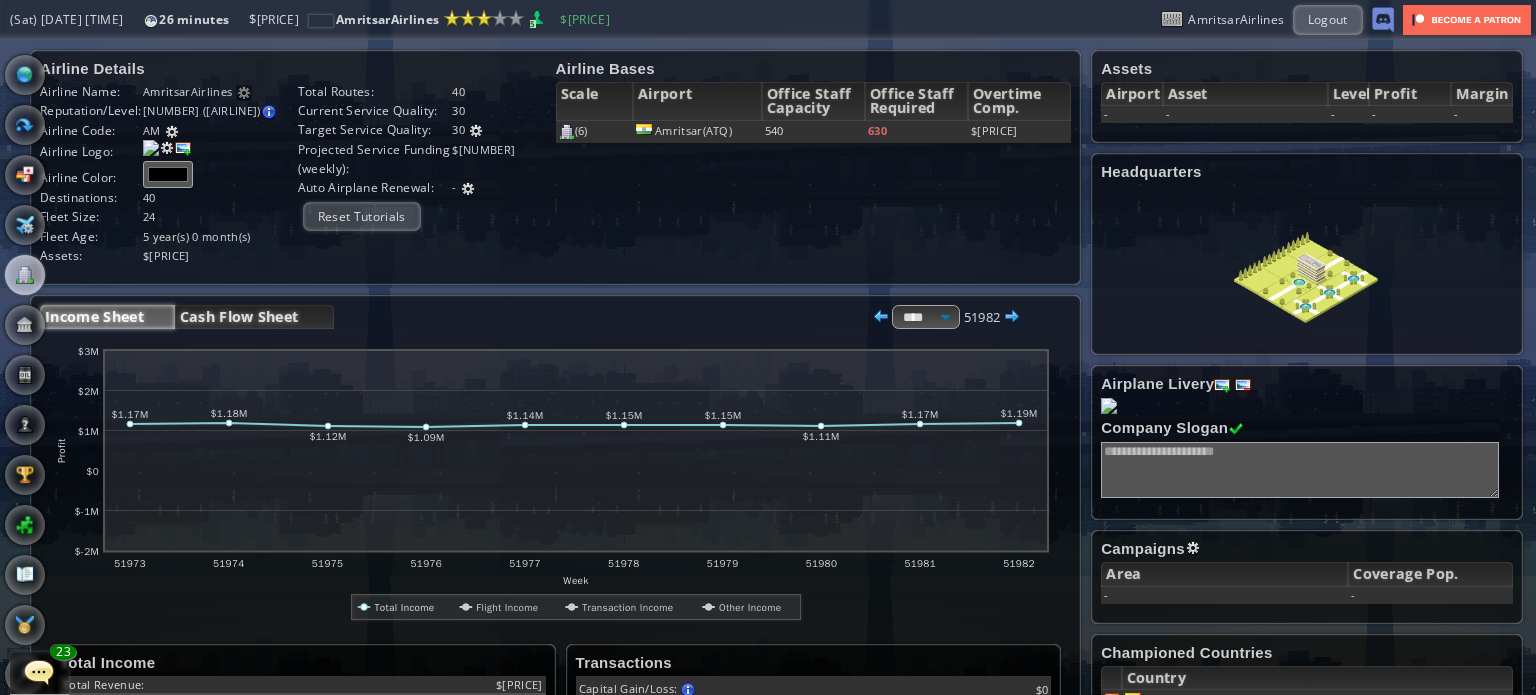 click on "Cash Flow Sheet" at bounding box center (254, 317) 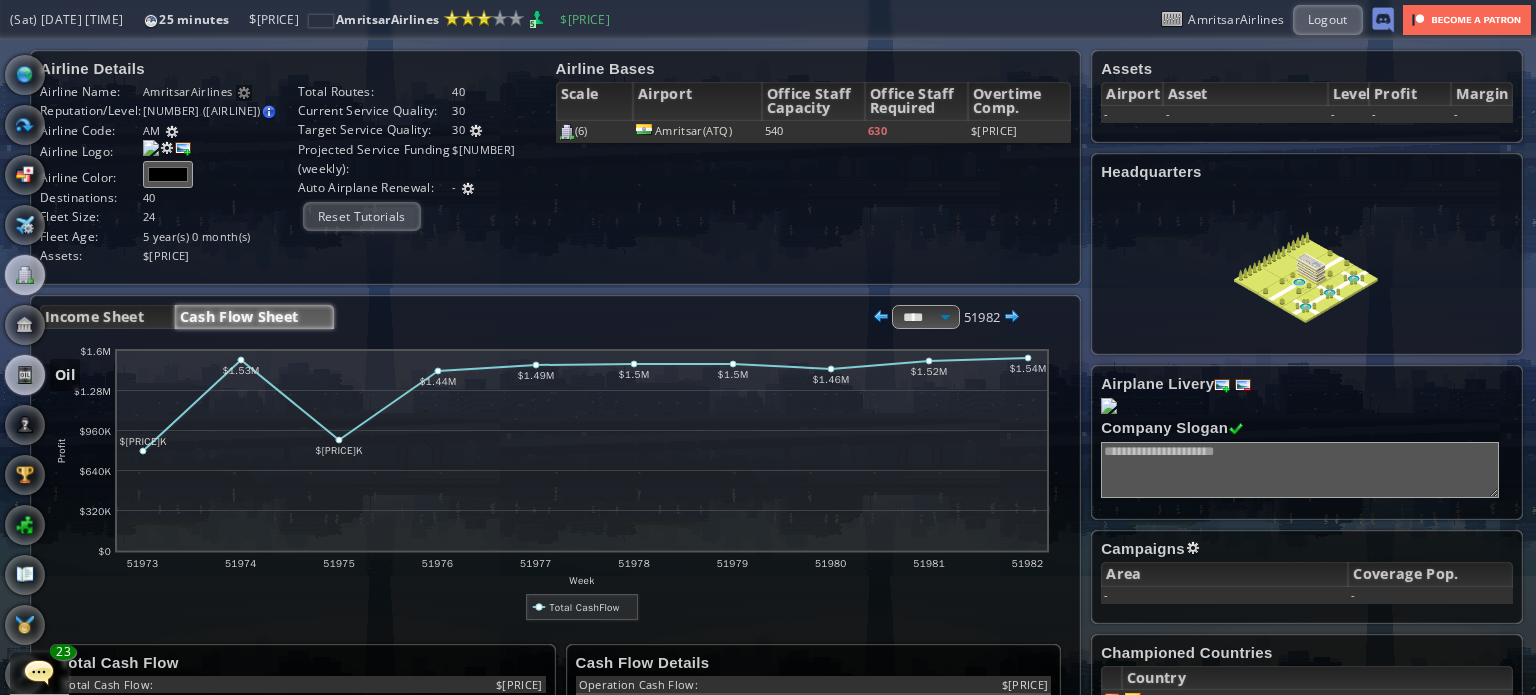 click at bounding box center (25, 375) 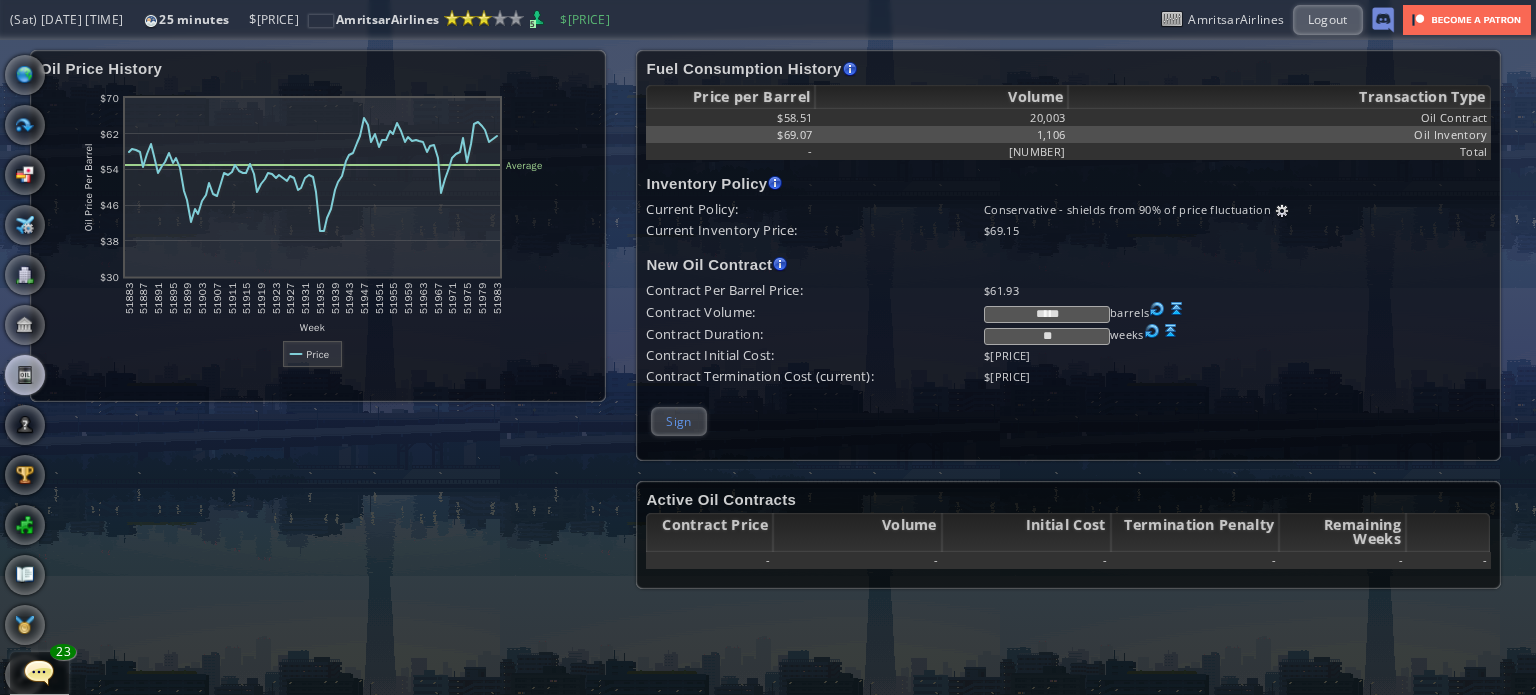 click on "Sign" at bounding box center [678, 421] 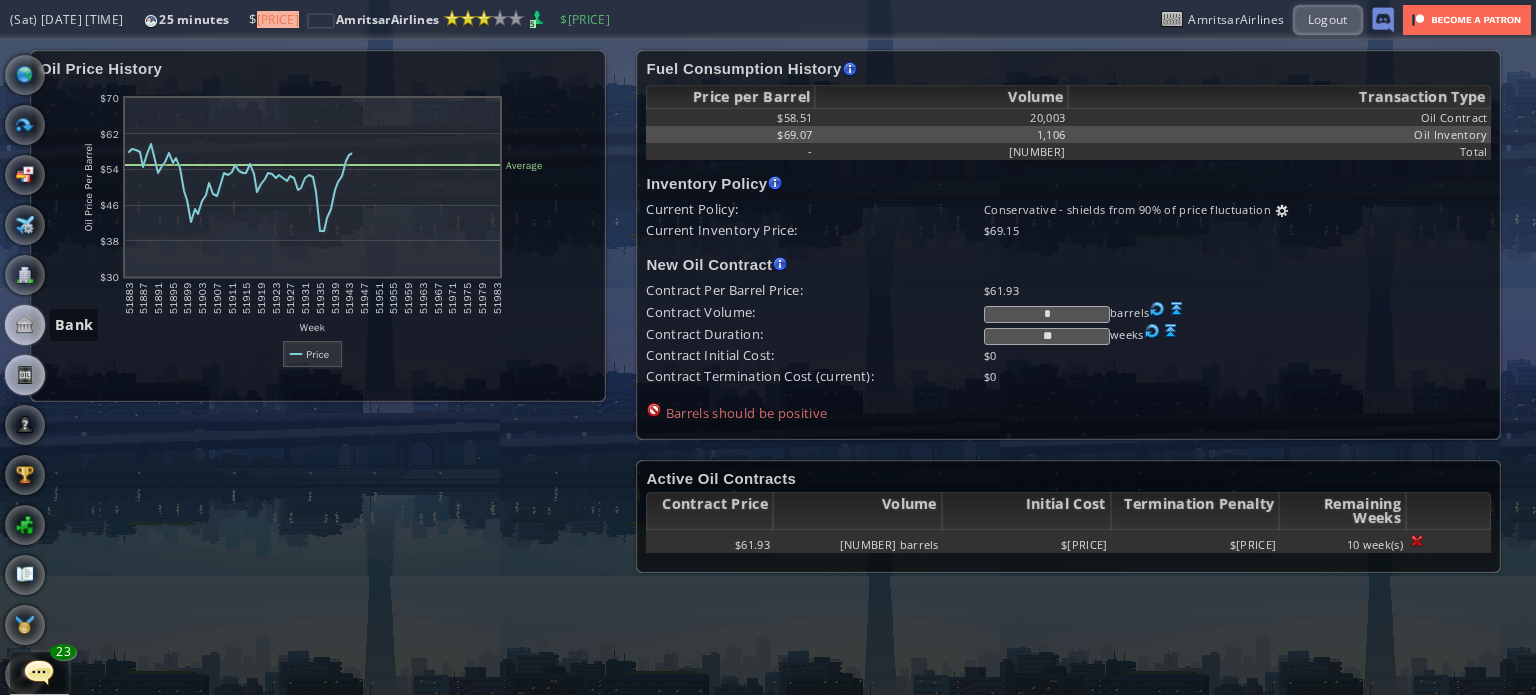 click at bounding box center (25, 325) 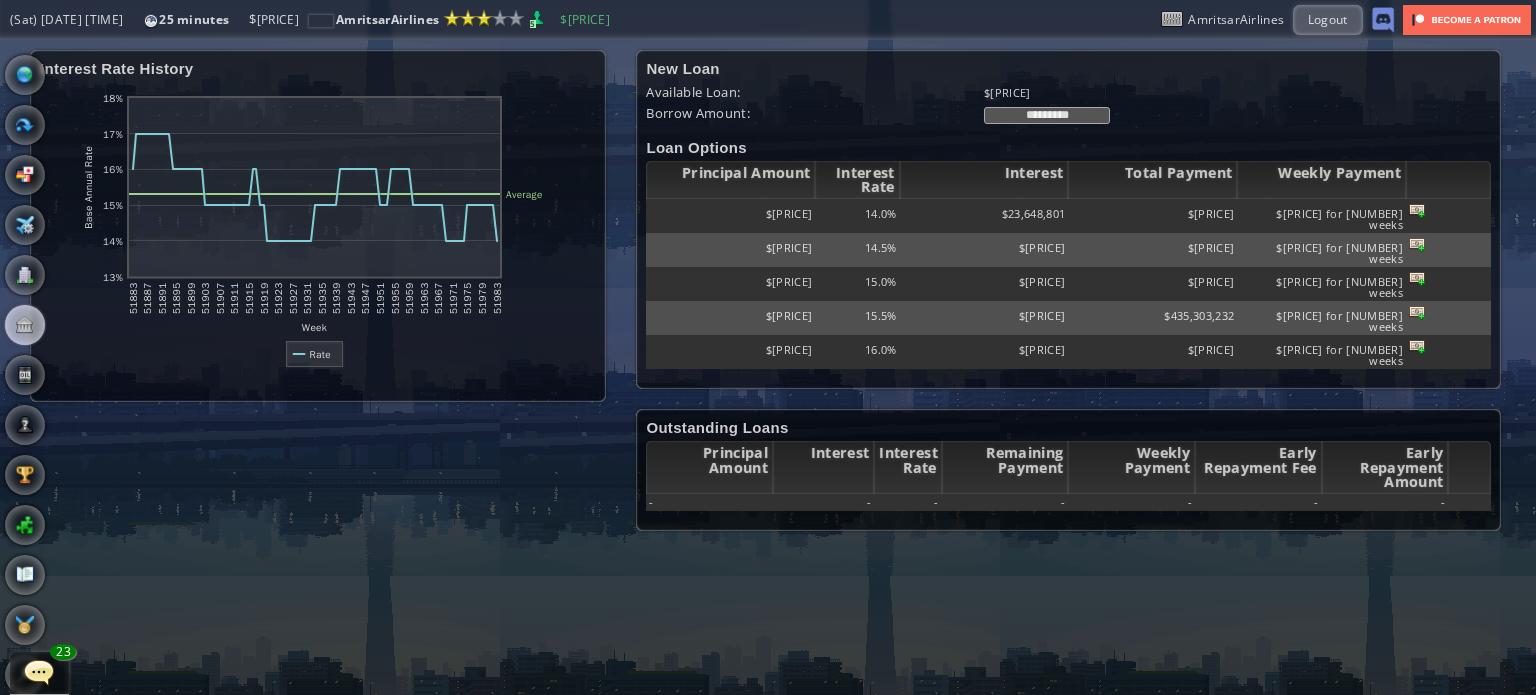 click at bounding box center (39, 672) 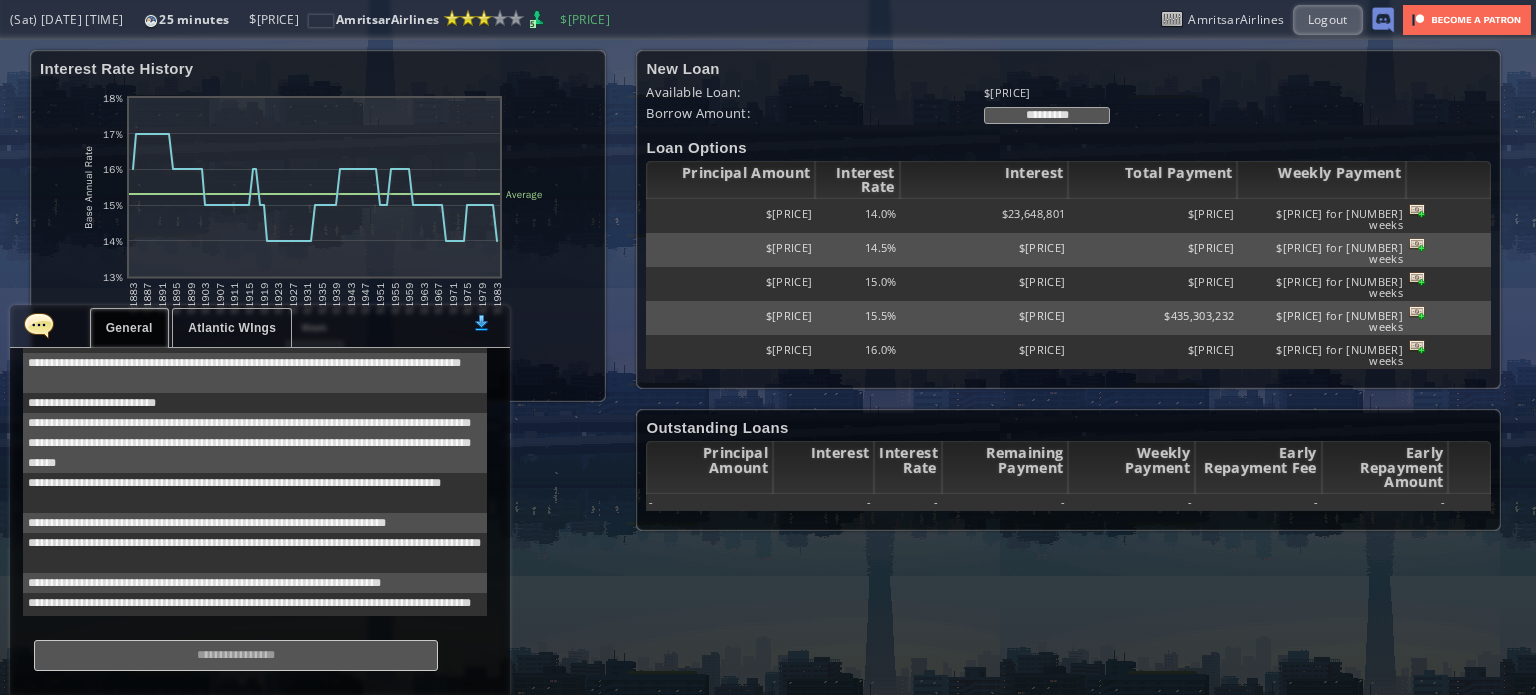scroll, scrollTop: 438, scrollLeft: 0, axis: vertical 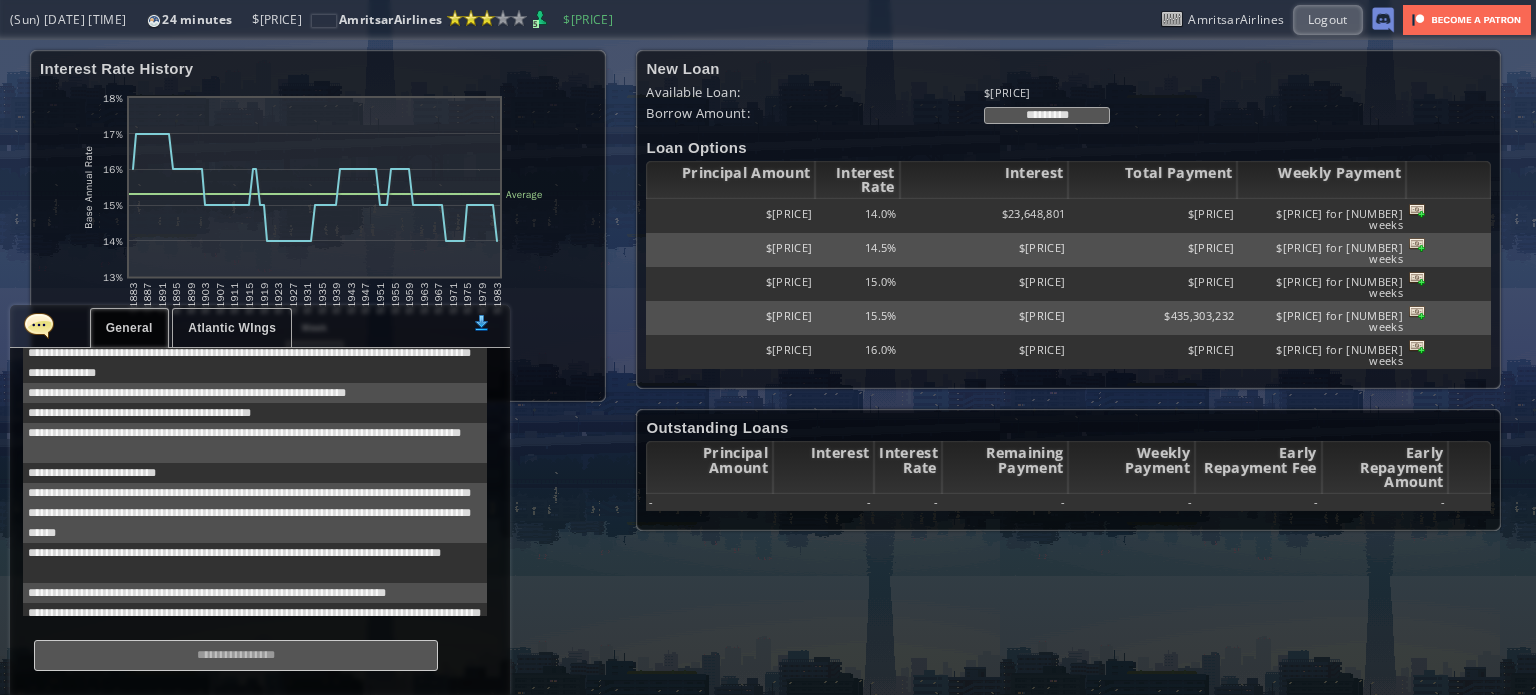 click at bounding box center [39, 325] 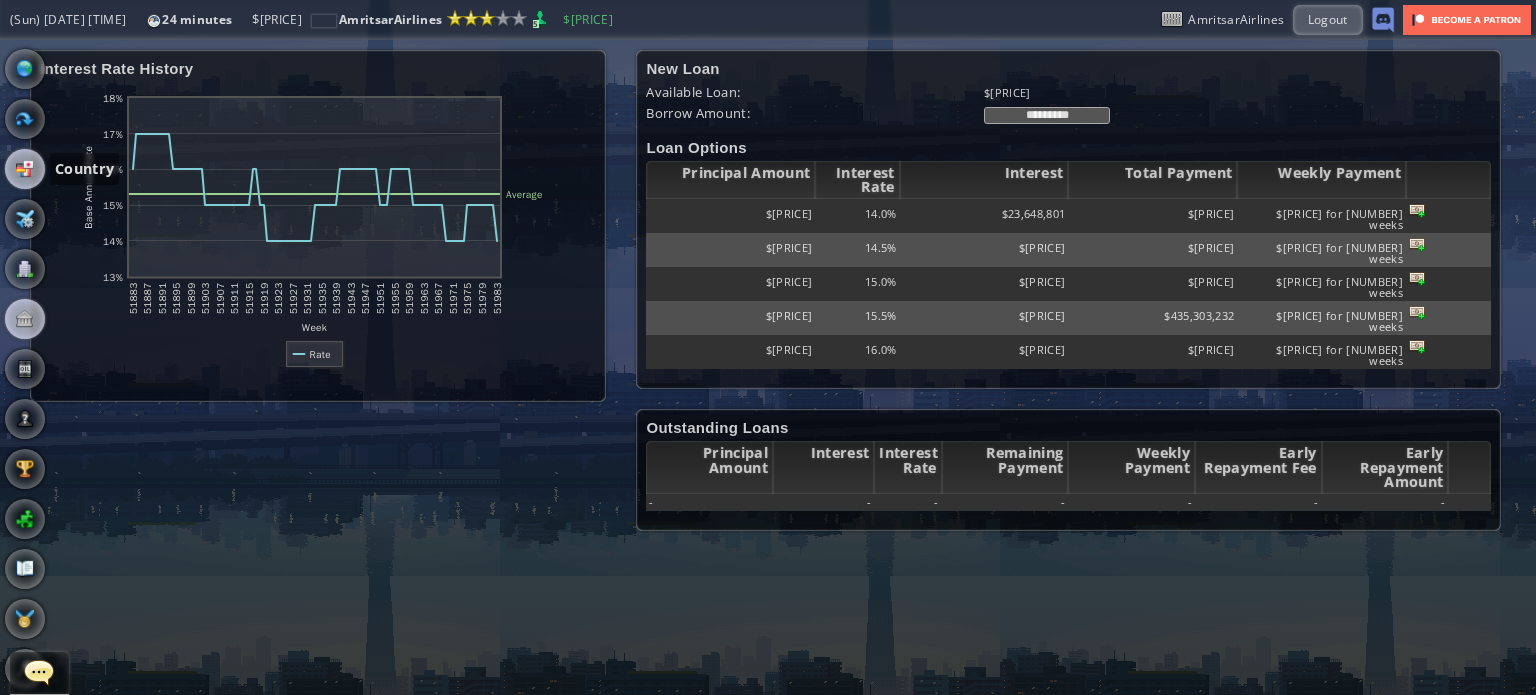 scroll, scrollTop: 0, scrollLeft: 0, axis: both 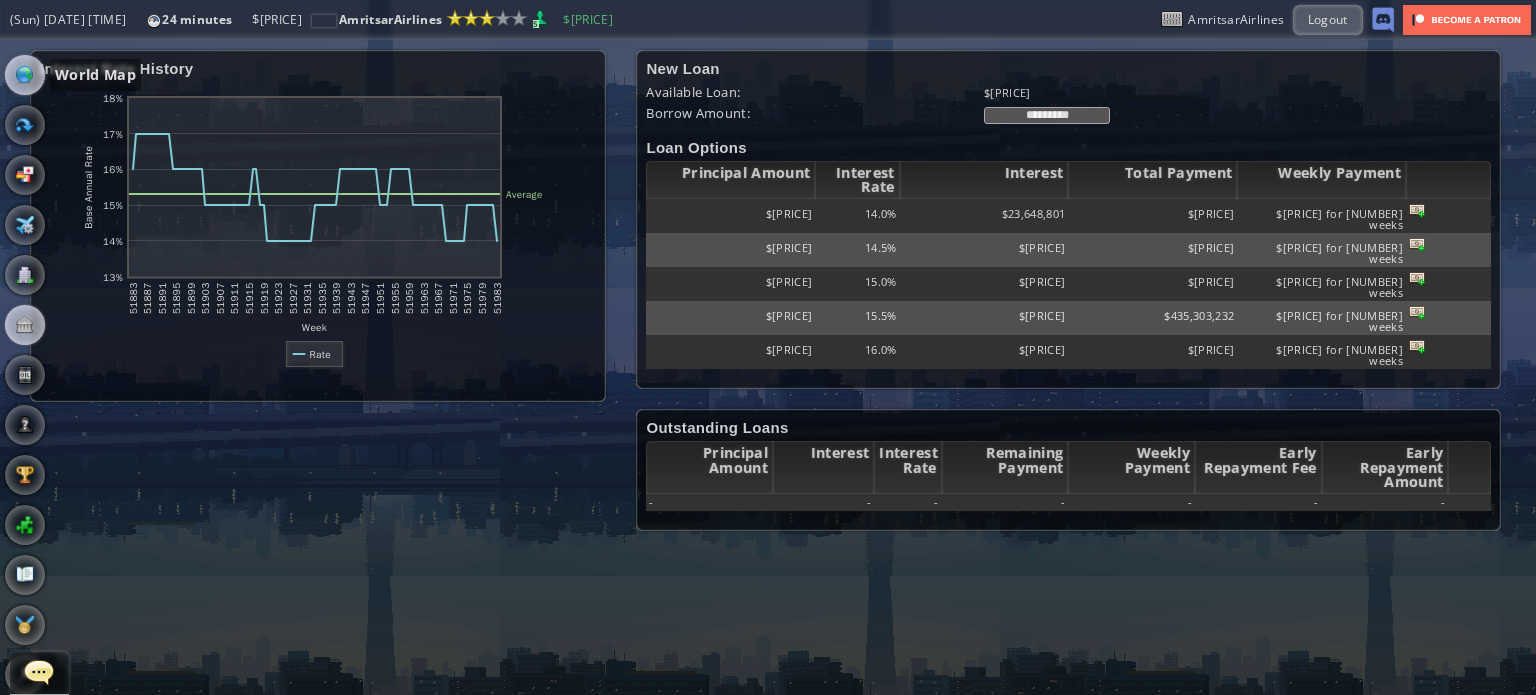 click at bounding box center [25, 75] 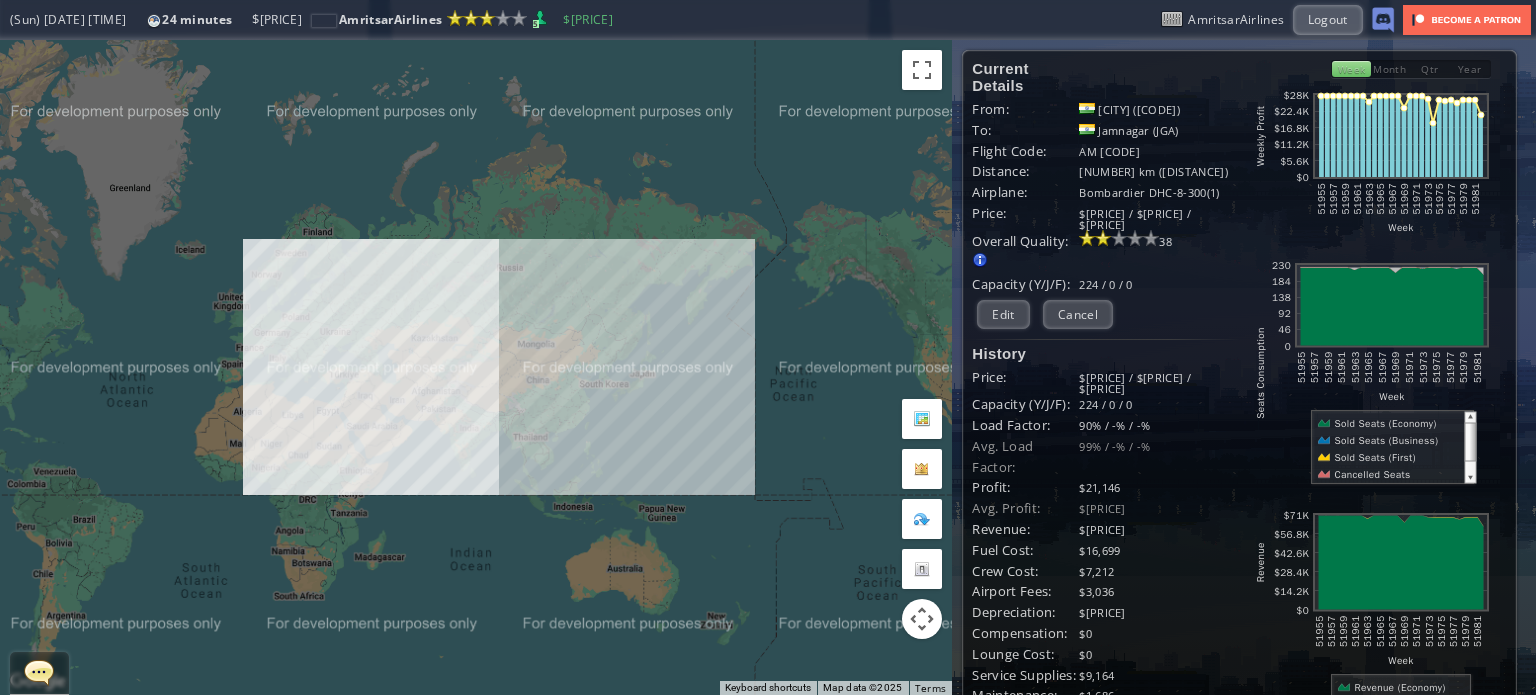 drag, startPoint x: 190, startPoint y: 296, endPoint x: 380, endPoint y: 372, distance: 204.63626 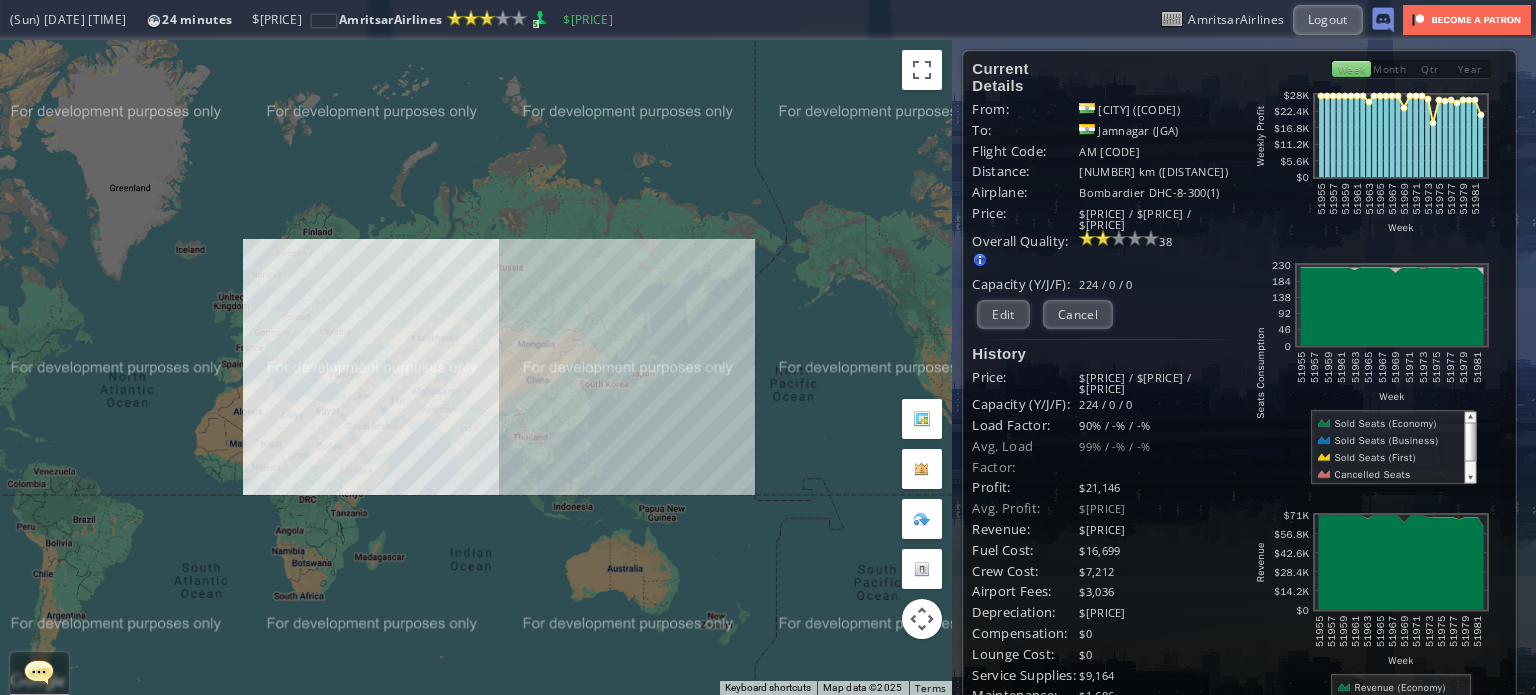 click on "To navigate, press the arrow keys." at bounding box center [476, 367] 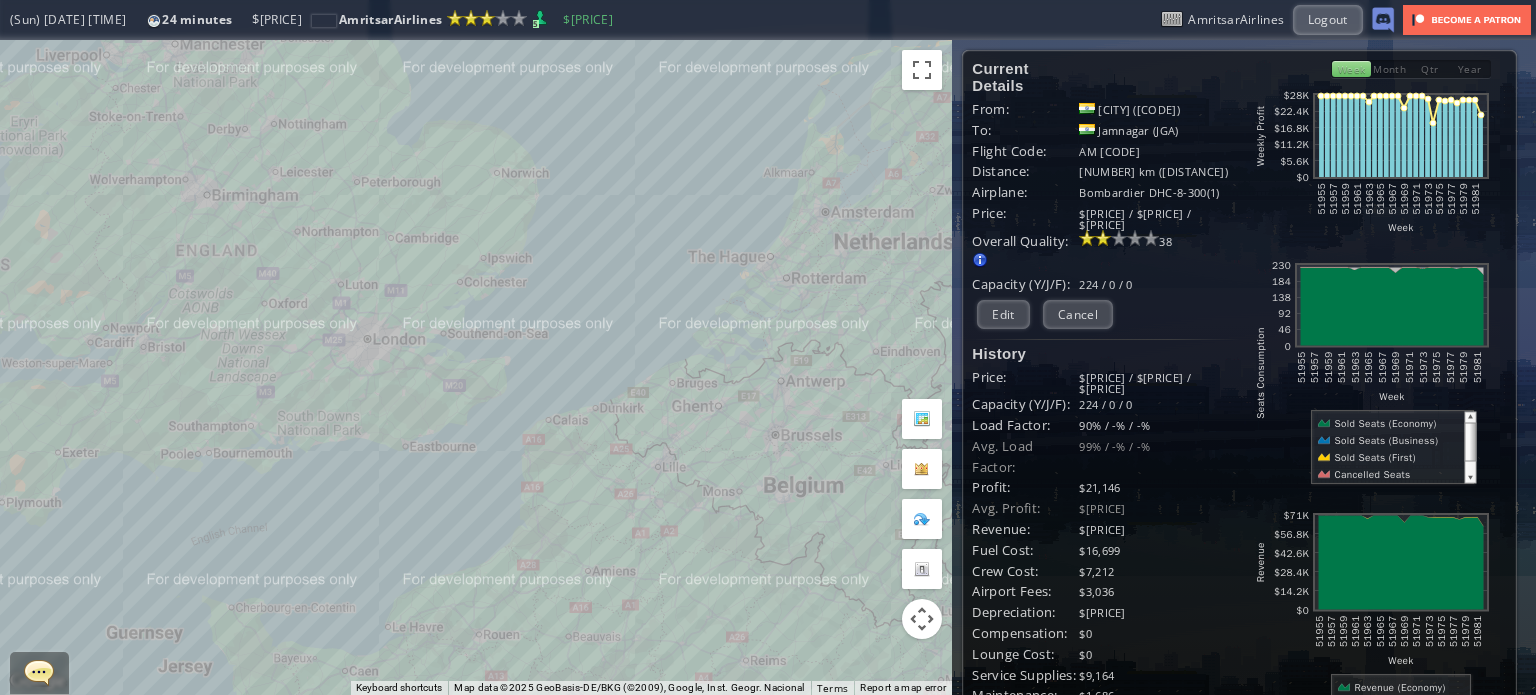 click on "To navigate, press the arrow keys." at bounding box center [476, 367] 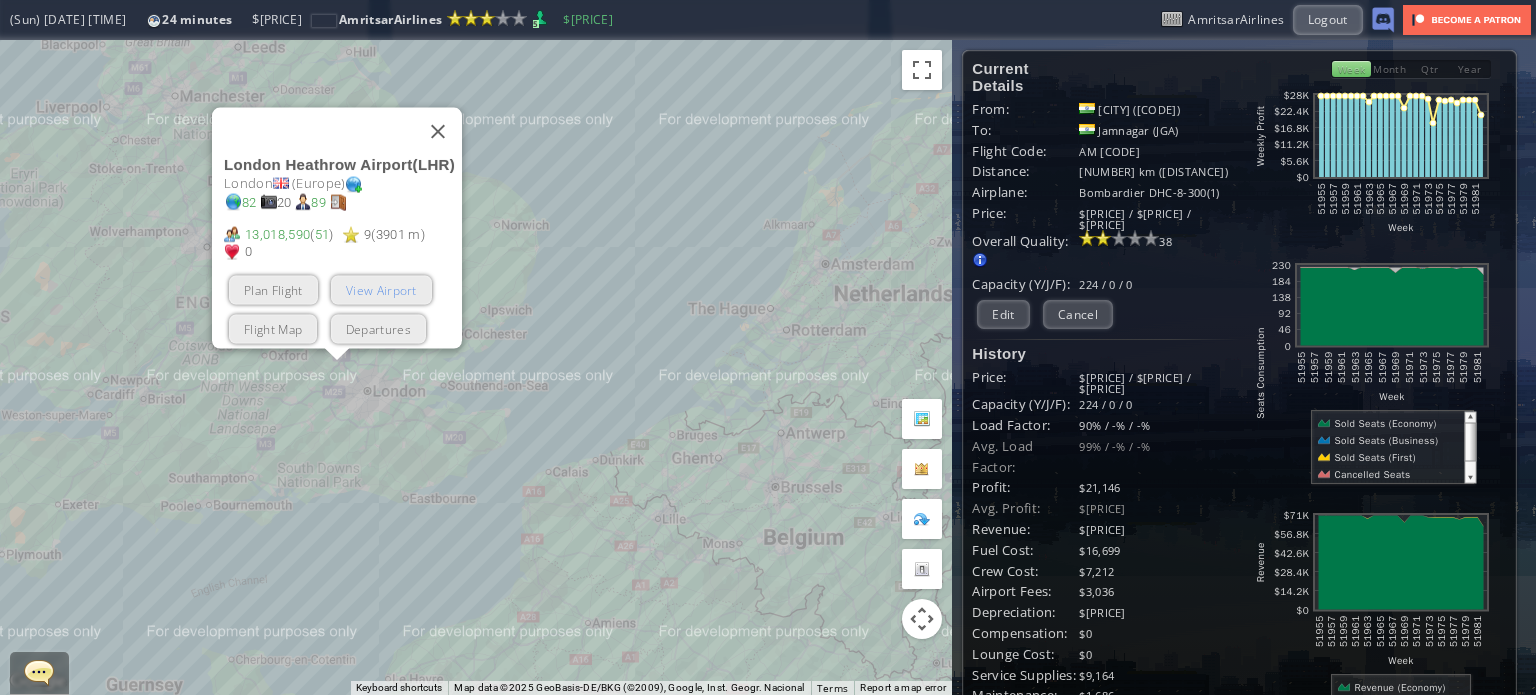 click on "View Airport" at bounding box center (381, 289) 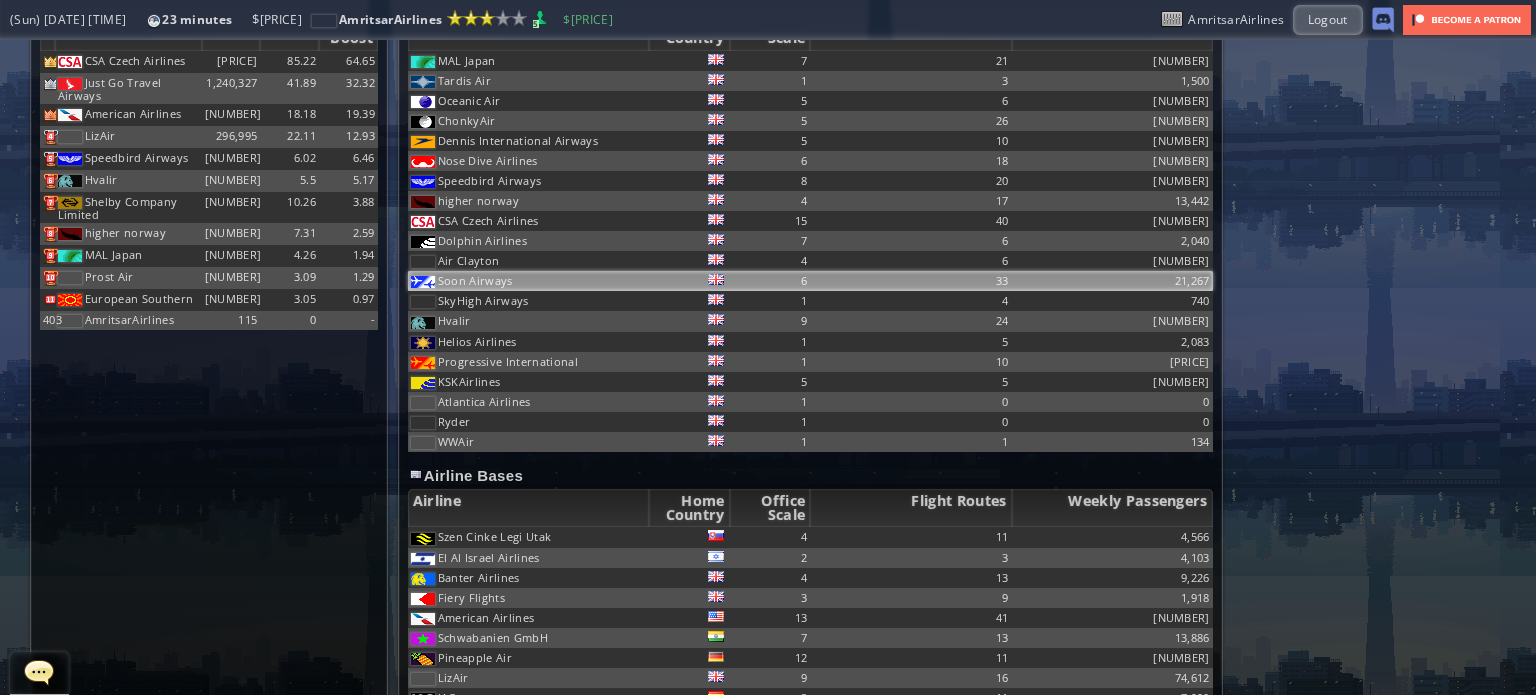 scroll, scrollTop: 1500, scrollLeft: 0, axis: vertical 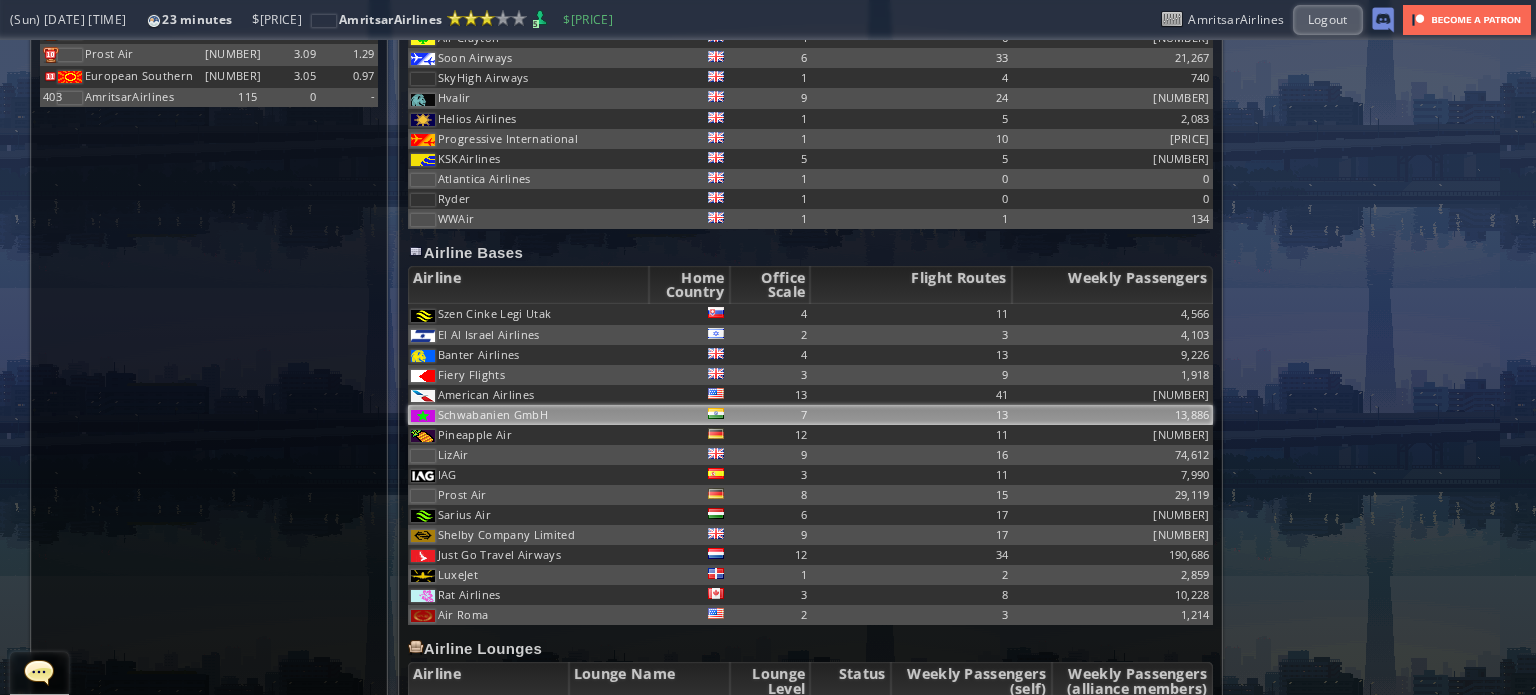 click on "Schwabanien GmbH" at bounding box center [495, 313] 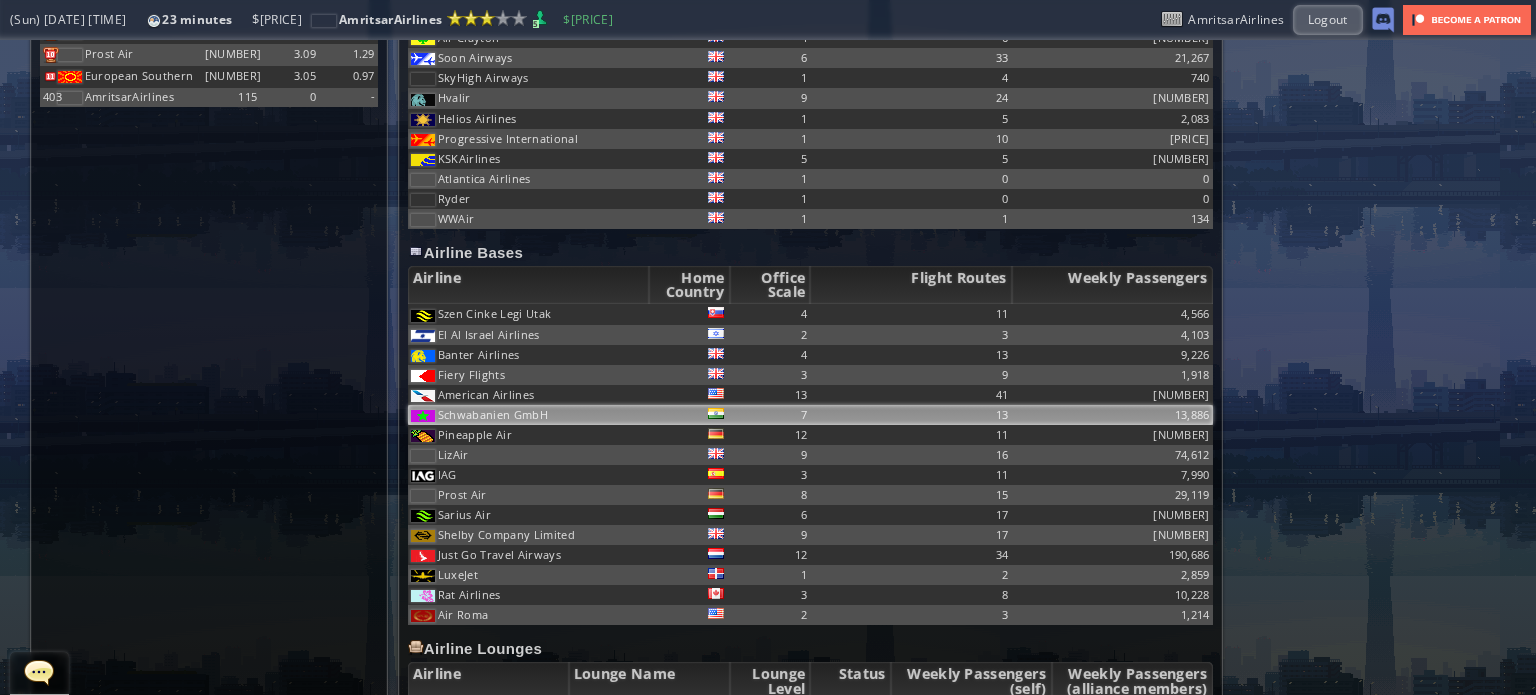 scroll, scrollTop: 0, scrollLeft: 0, axis: both 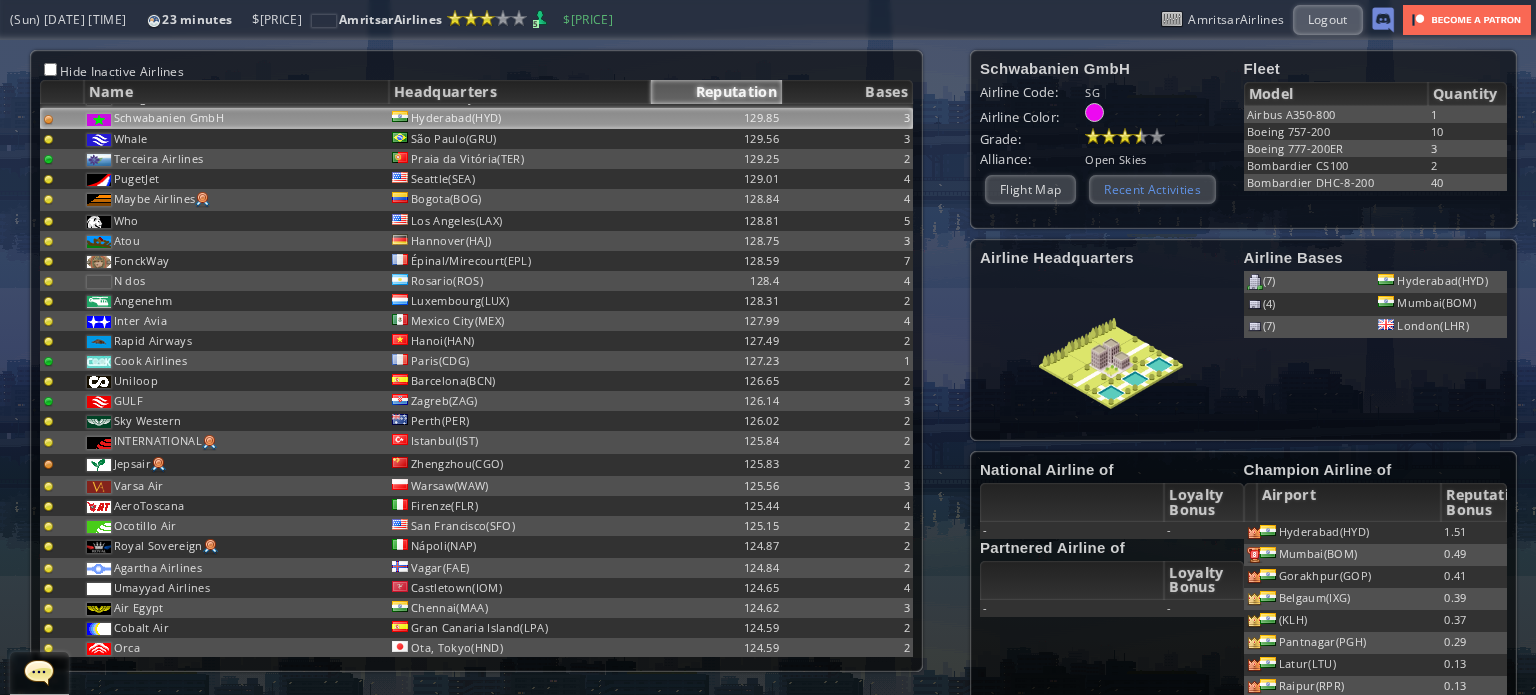 click on "Recent Activities" at bounding box center [1152, 189] 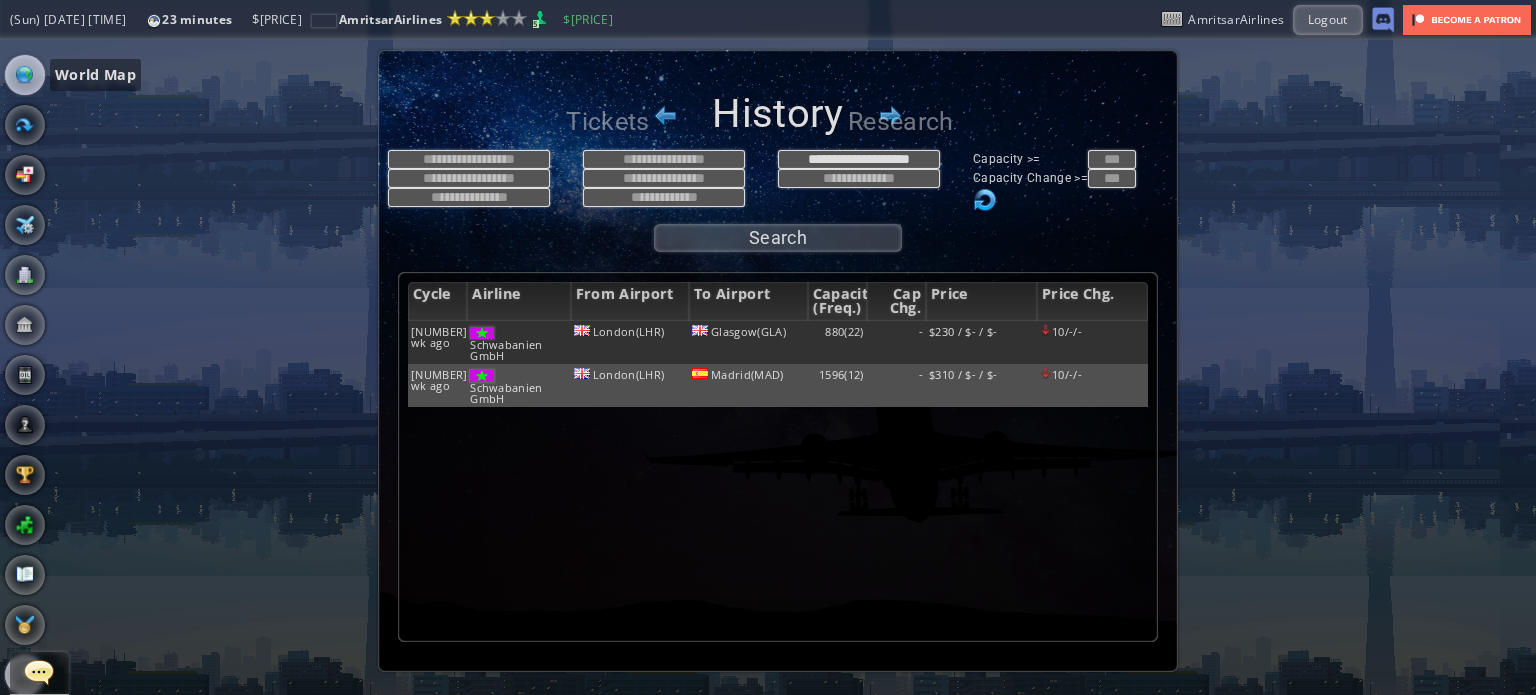 click at bounding box center [25, 75] 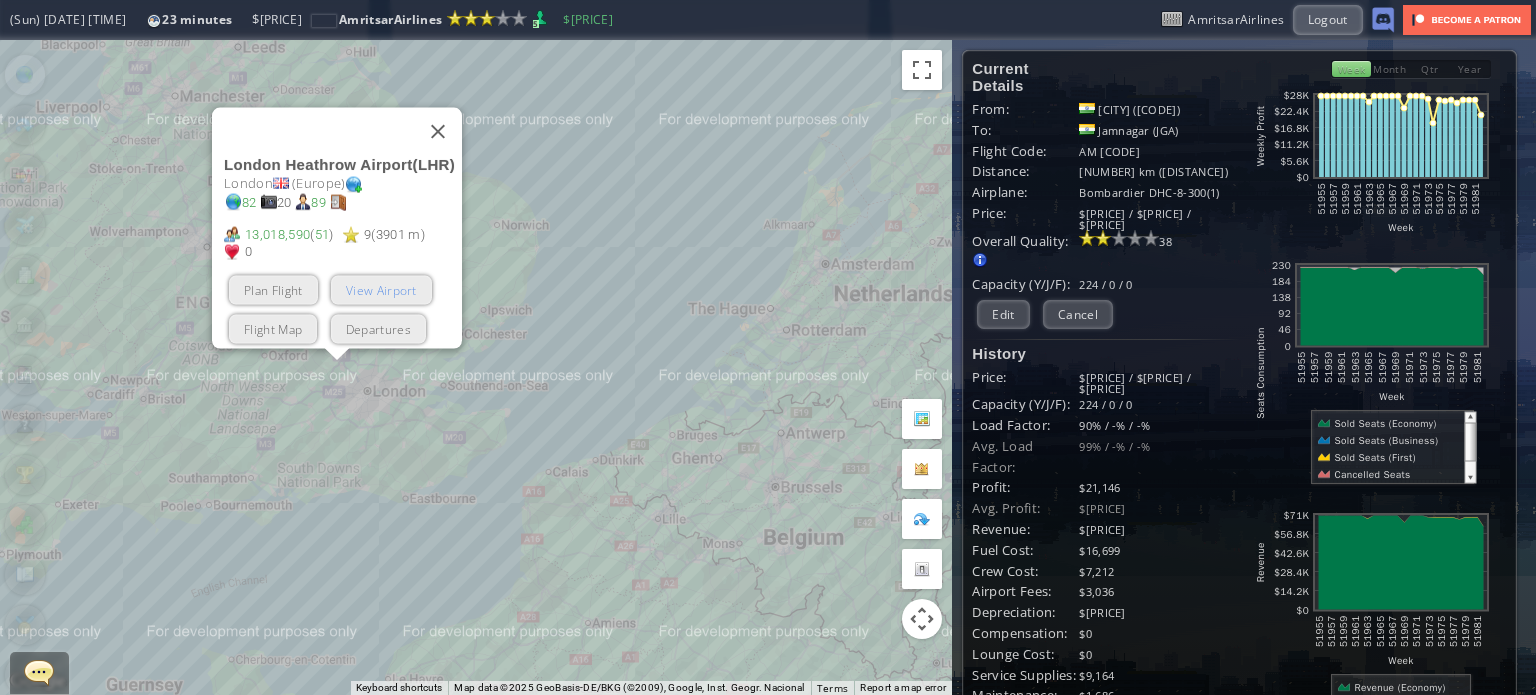 click on "View Airport" at bounding box center (381, 289) 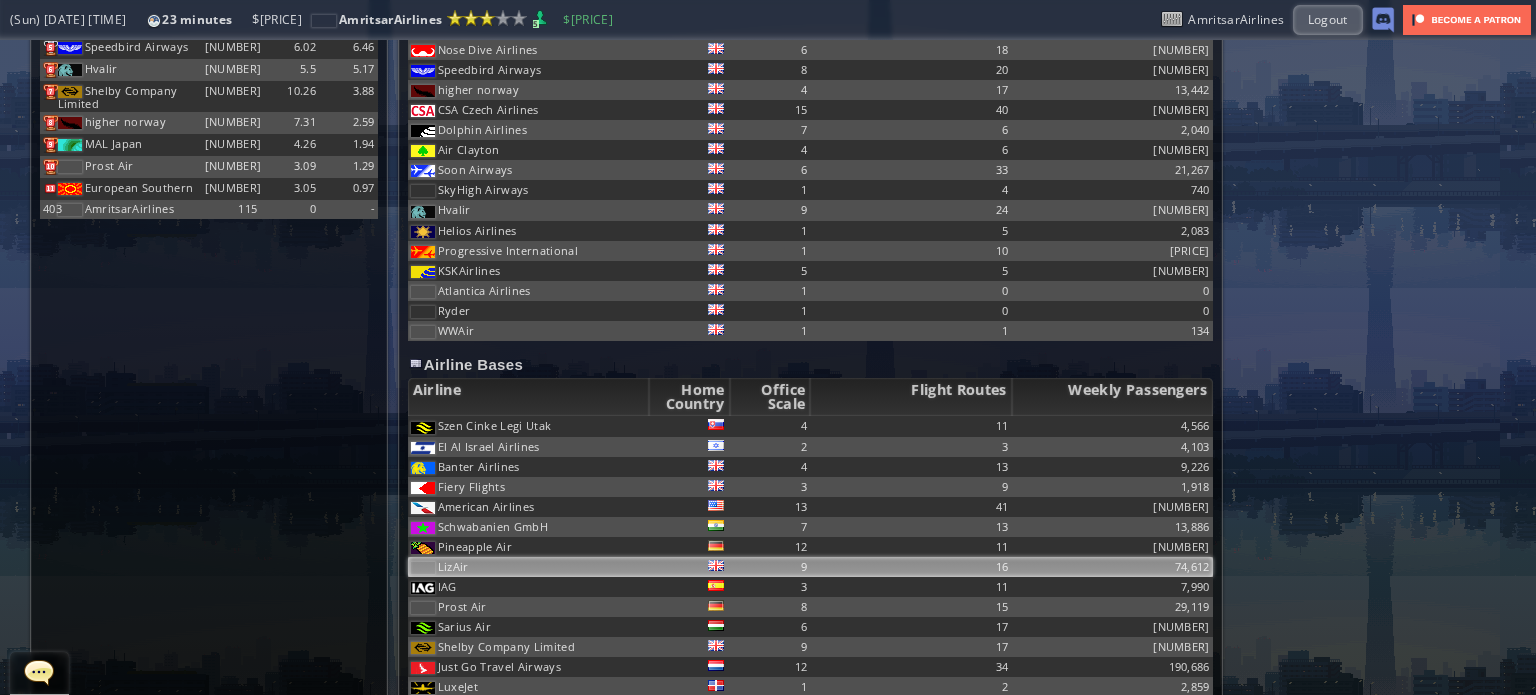 scroll, scrollTop: 1400, scrollLeft: 0, axis: vertical 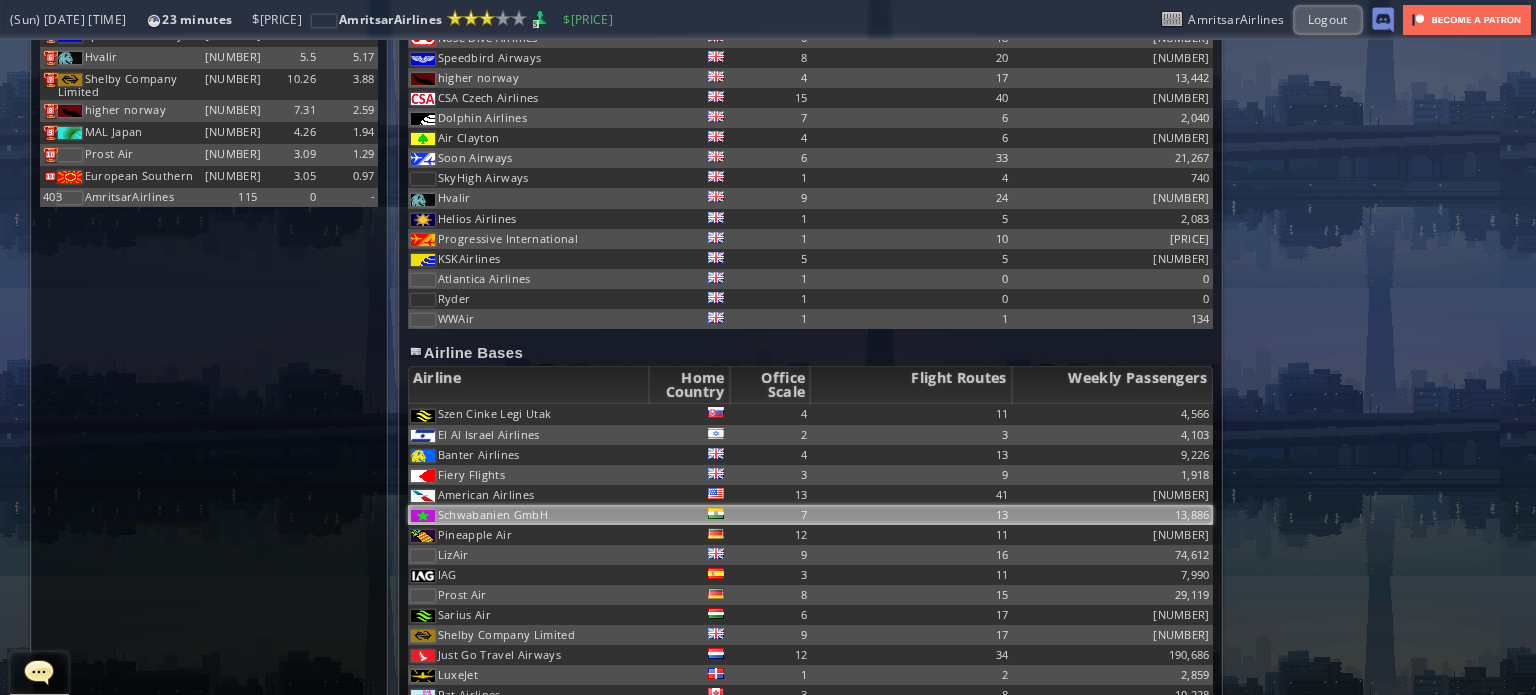 click on "Schwabanien GmbH" at bounding box center [528, 414] 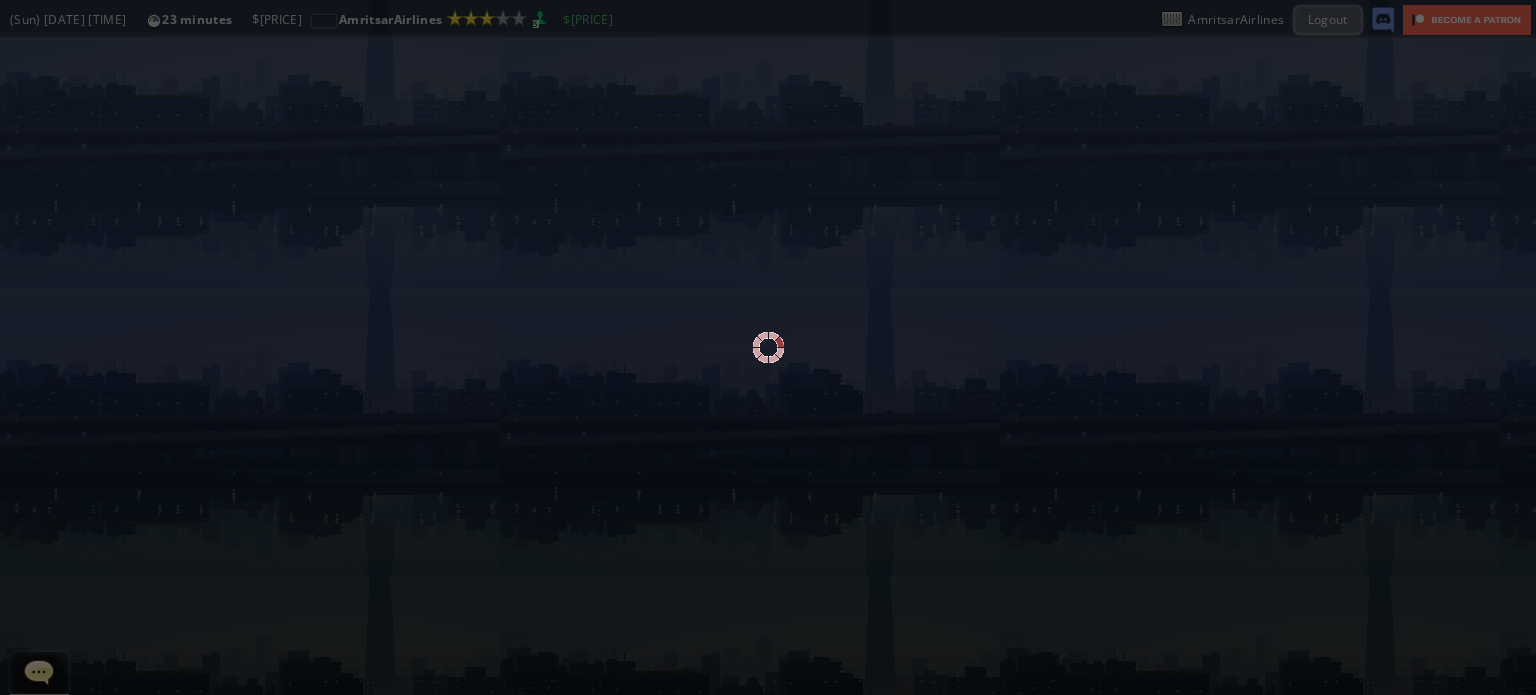 scroll, scrollTop: 0, scrollLeft: 0, axis: both 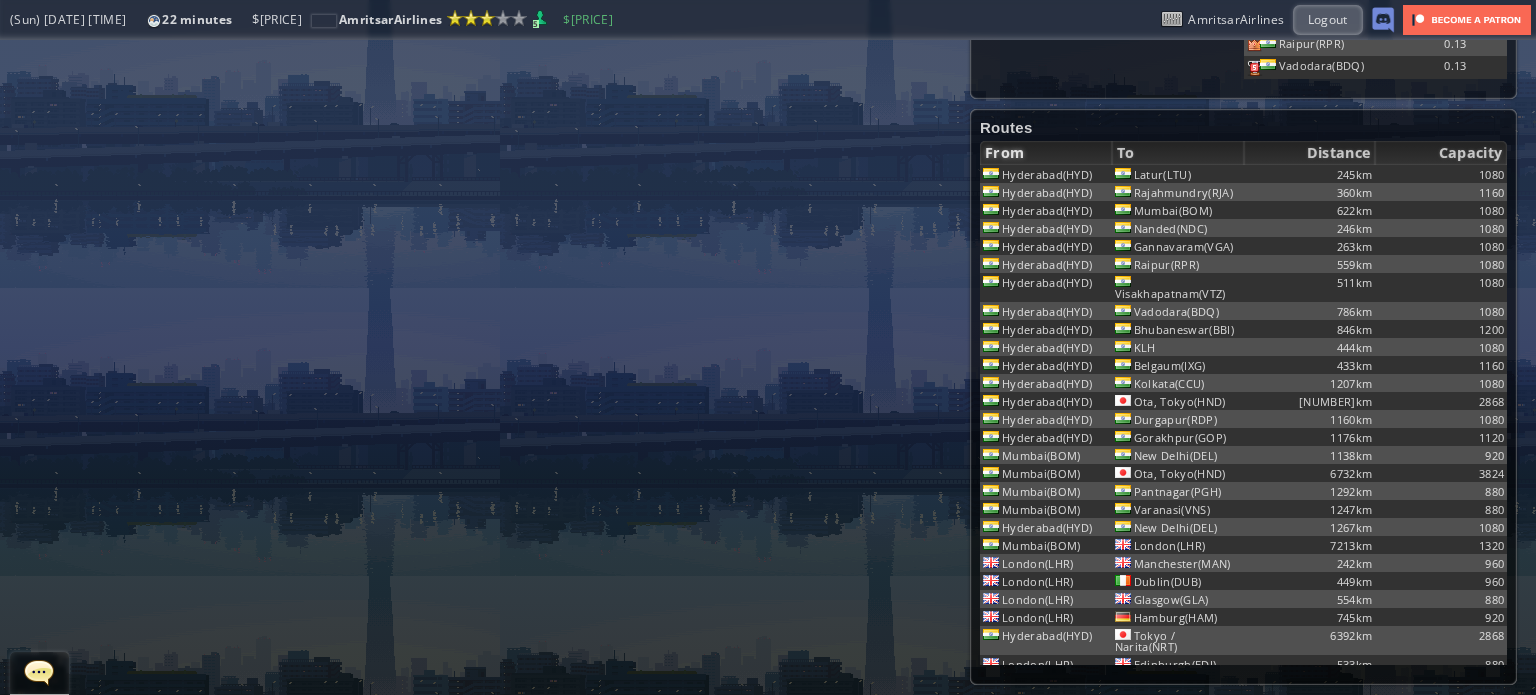 click on "From" at bounding box center [1046, 153] 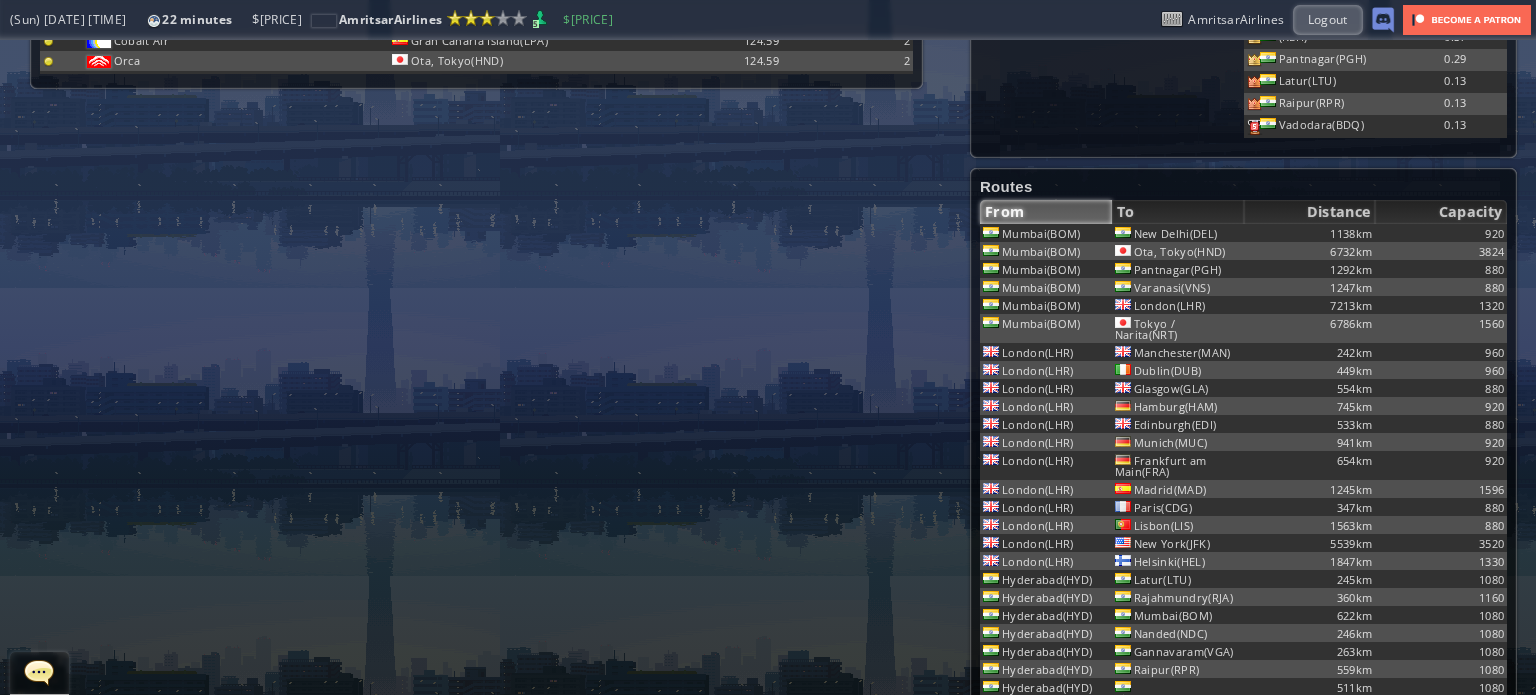 scroll, scrollTop: 643, scrollLeft: 0, axis: vertical 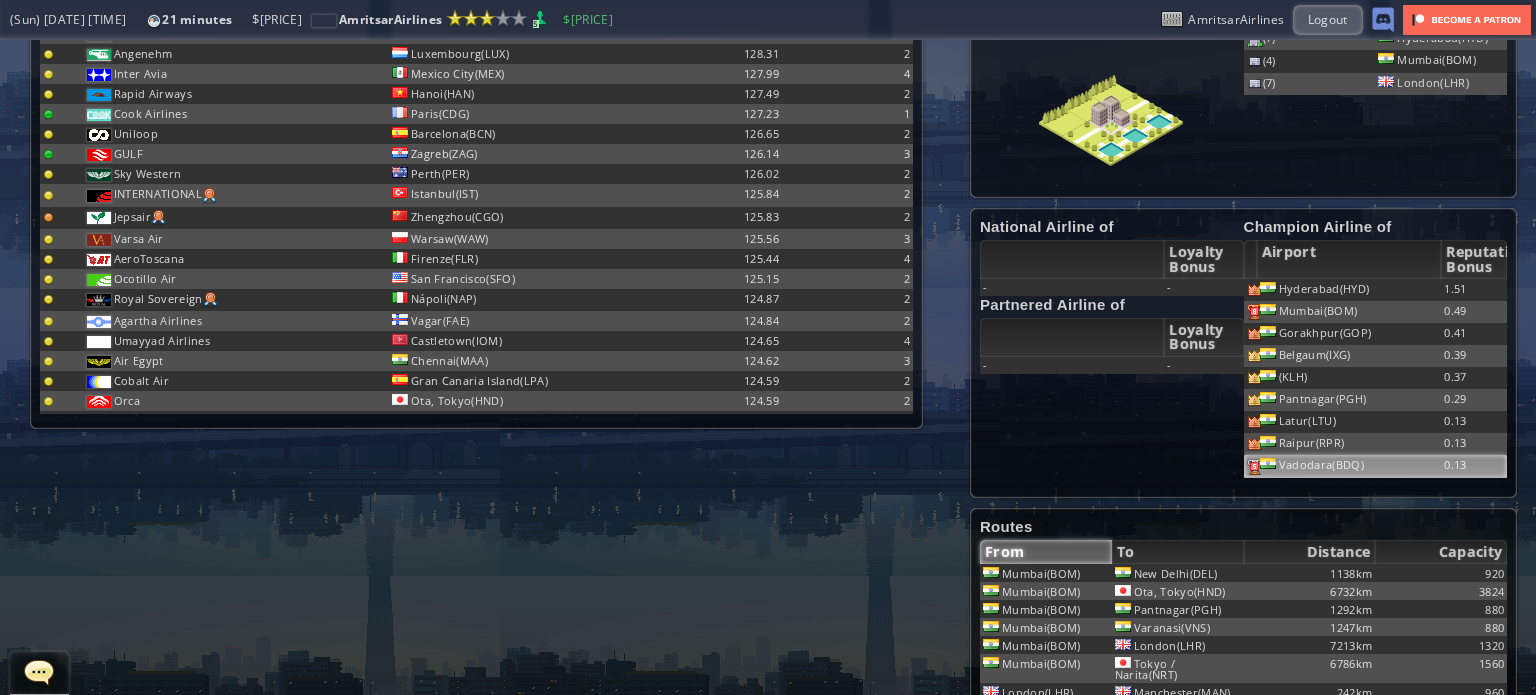 click on "Vadodara(BDQ)" at bounding box center [1349, 290] 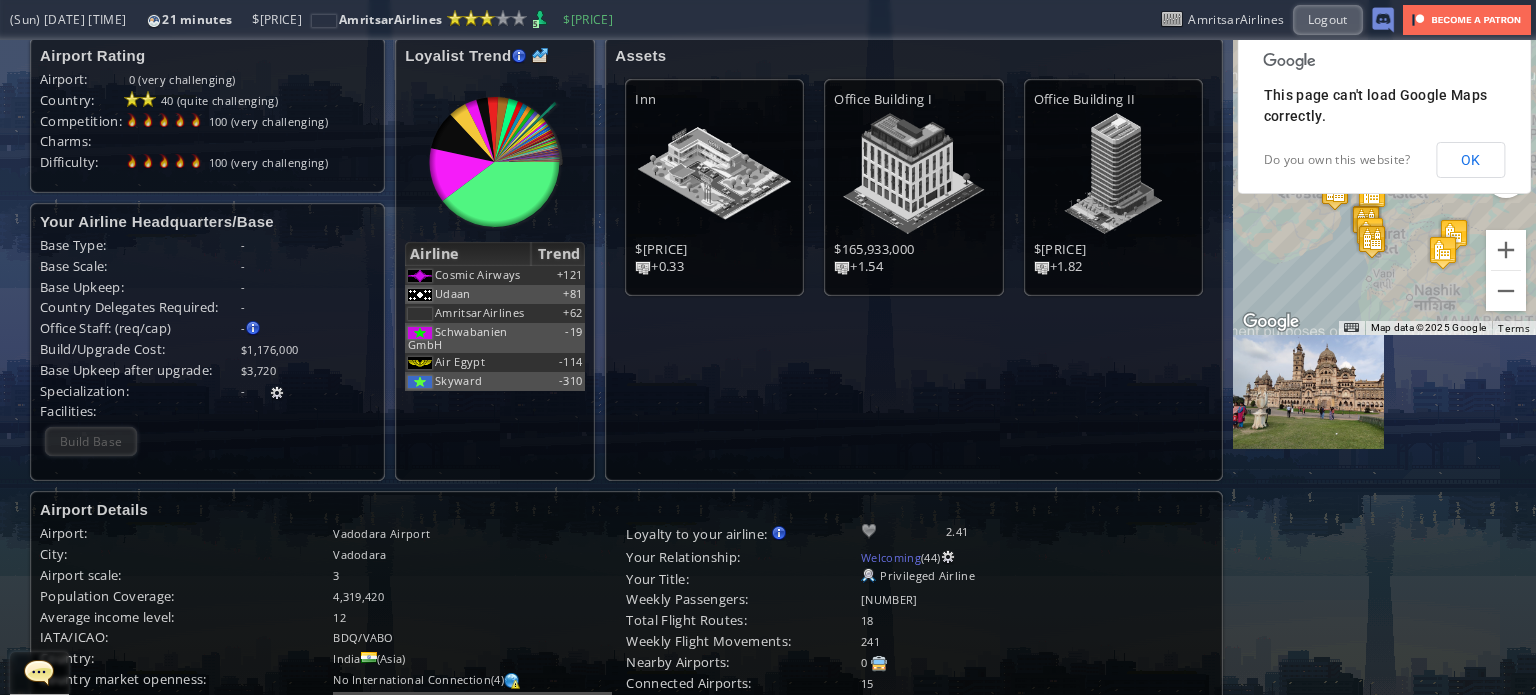 scroll, scrollTop: 0, scrollLeft: 0, axis: both 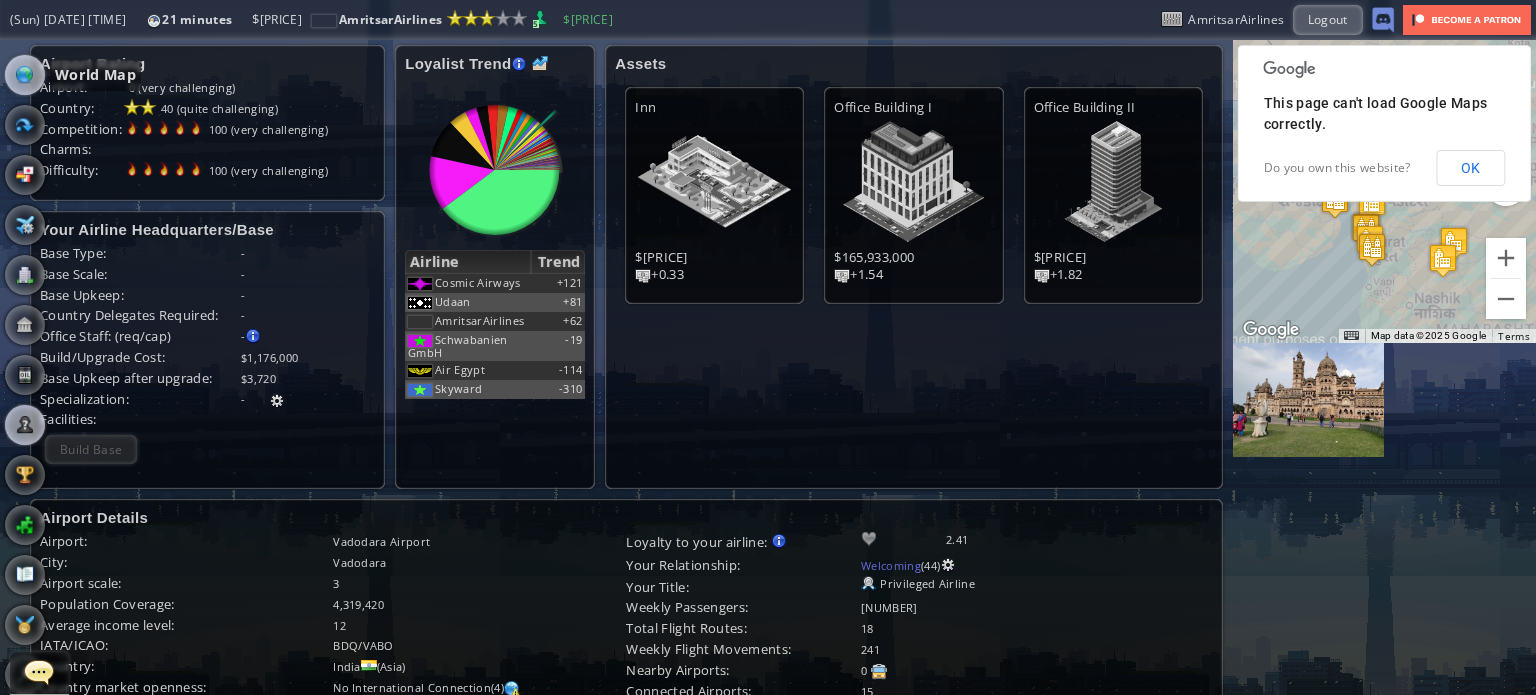 click at bounding box center (25, 75) 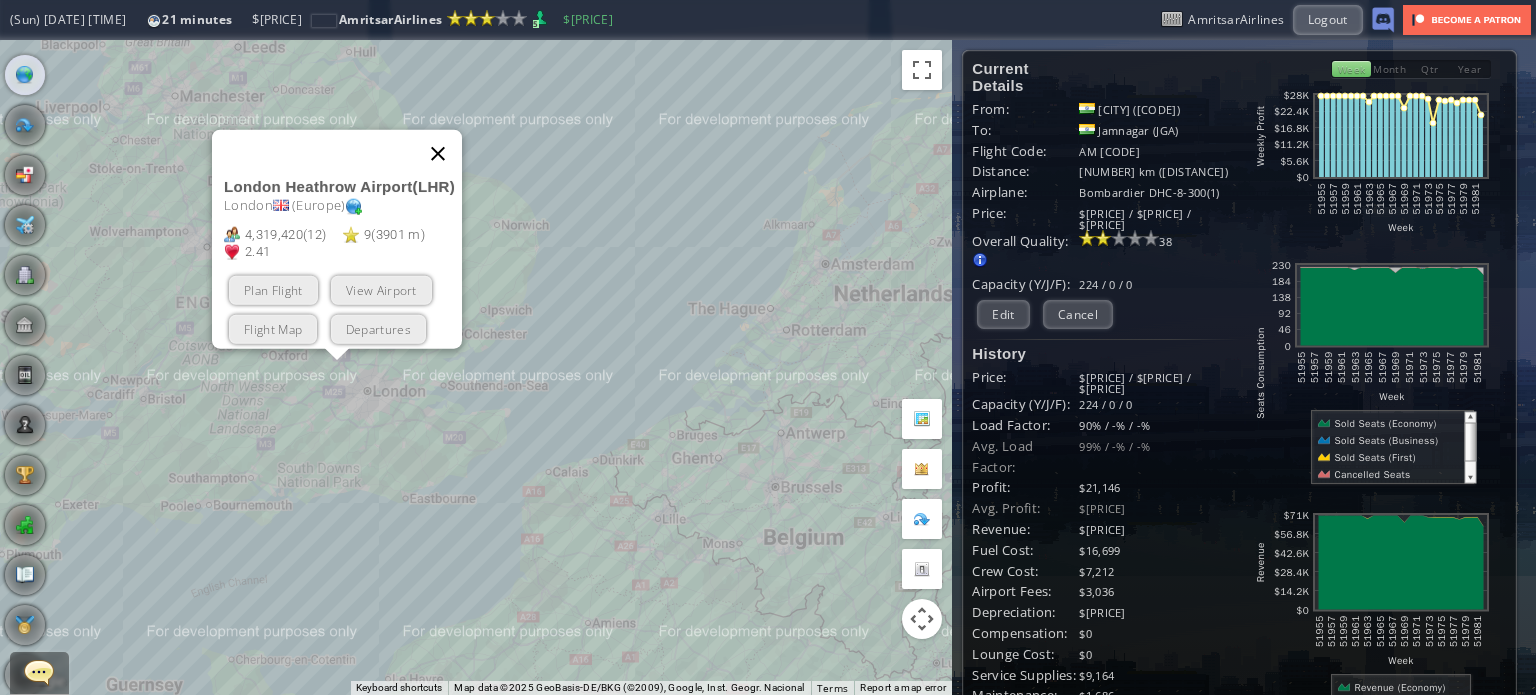 click at bounding box center (438, 153) 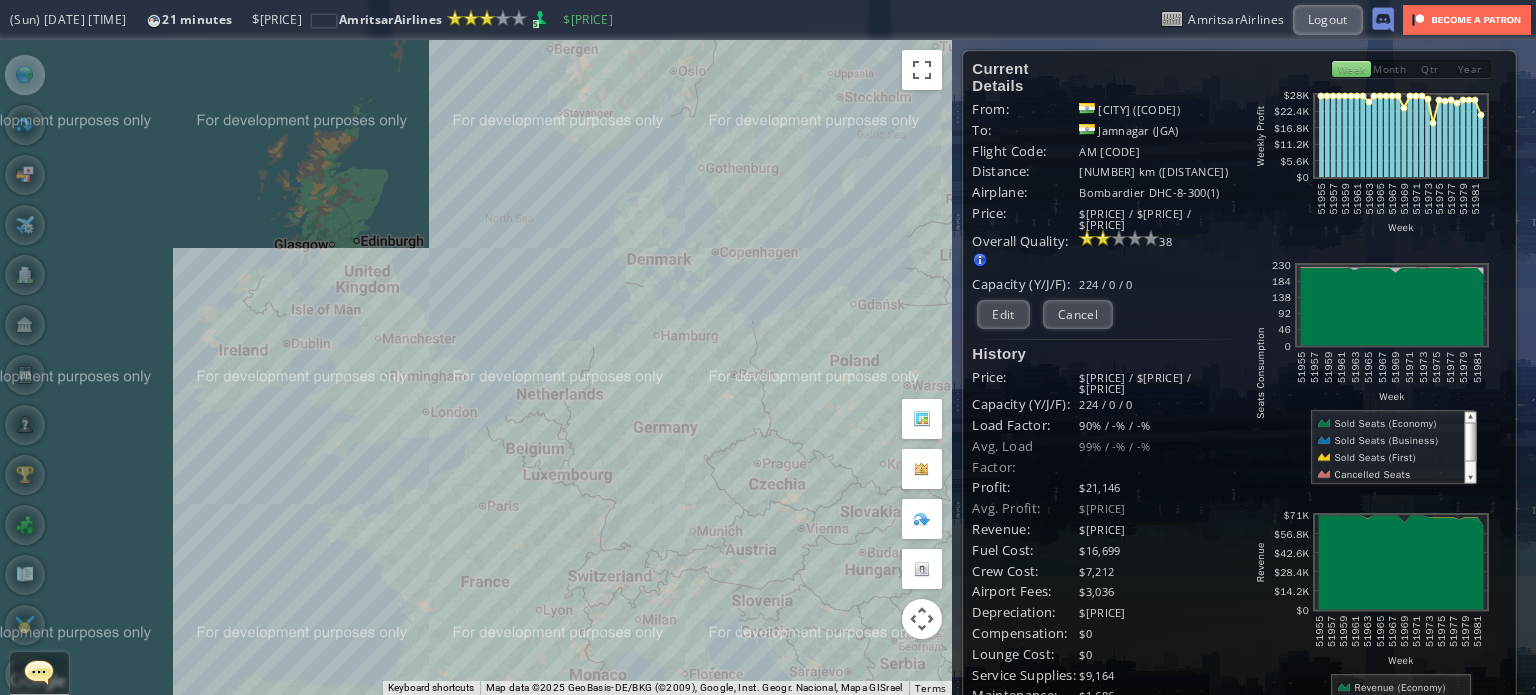 click on "To navigate, press the arrow keys." at bounding box center [476, 367] 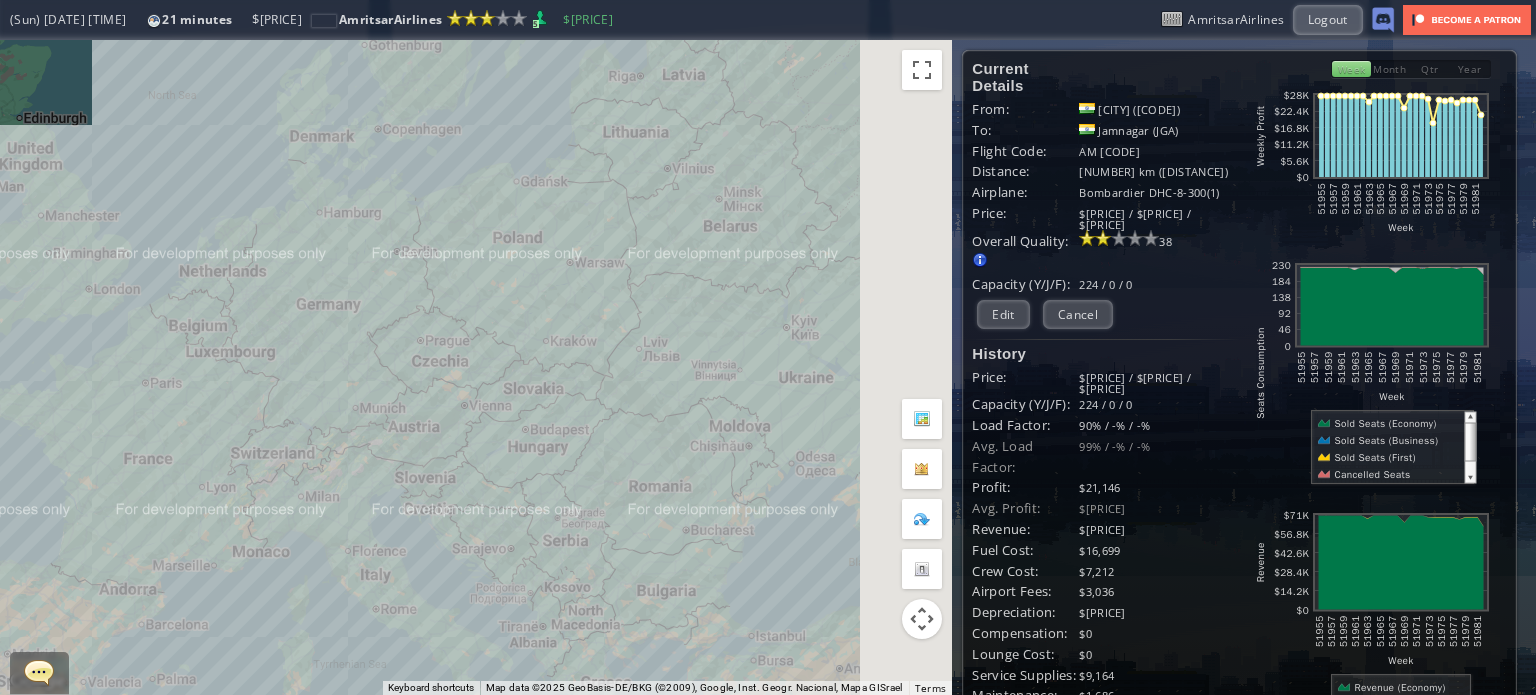 drag, startPoint x: 816, startPoint y: 435, endPoint x: 340, endPoint y: 335, distance: 486.39078 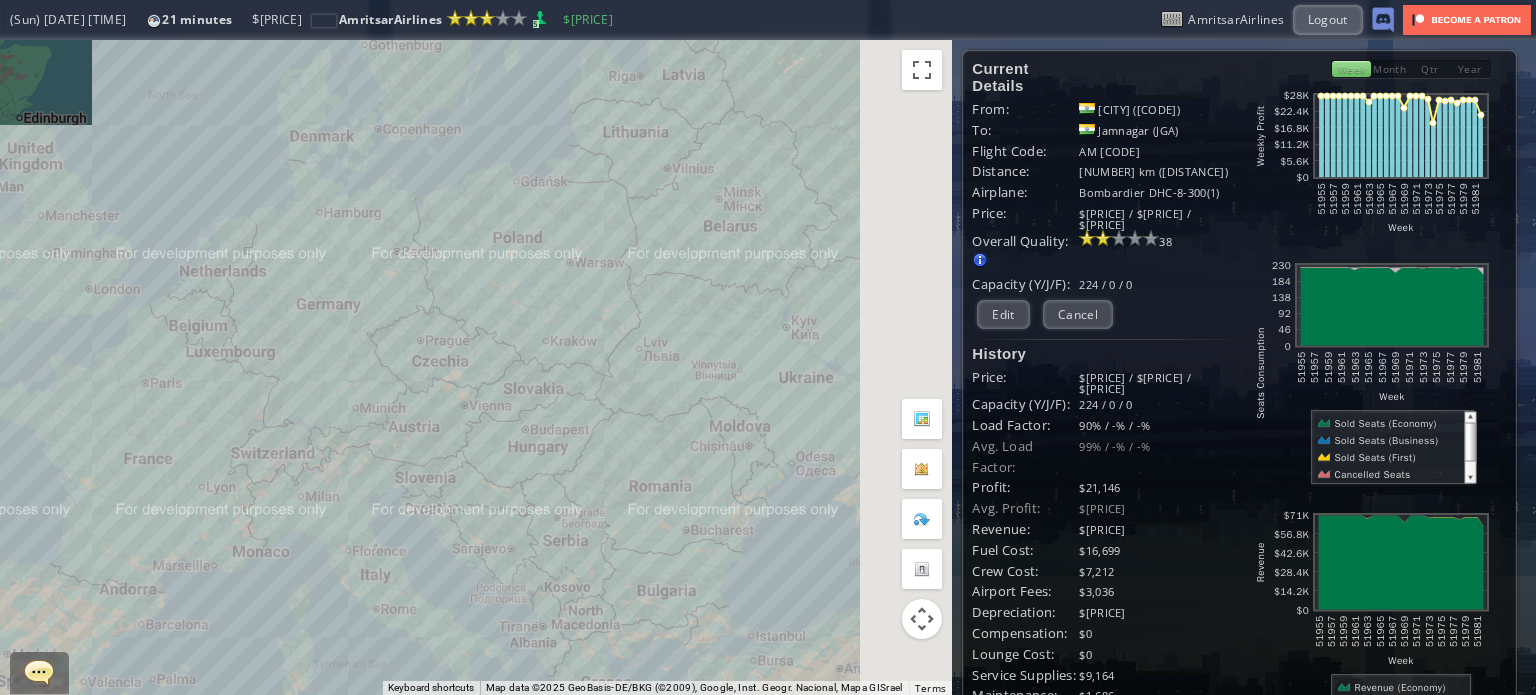 click on "To navigate, press the arrow keys." at bounding box center (476, 367) 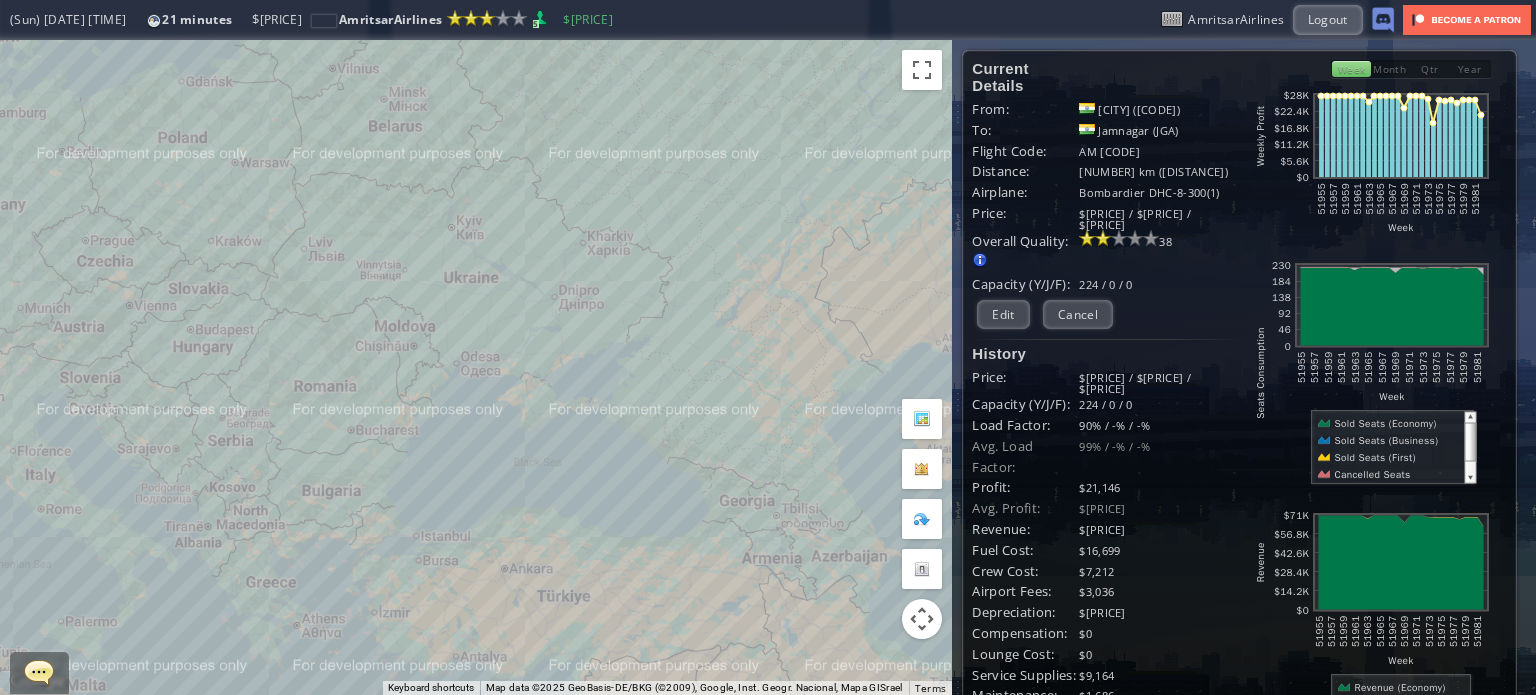 drag, startPoint x: 614, startPoint y: 475, endPoint x: 302, endPoint y: 303, distance: 356.26956 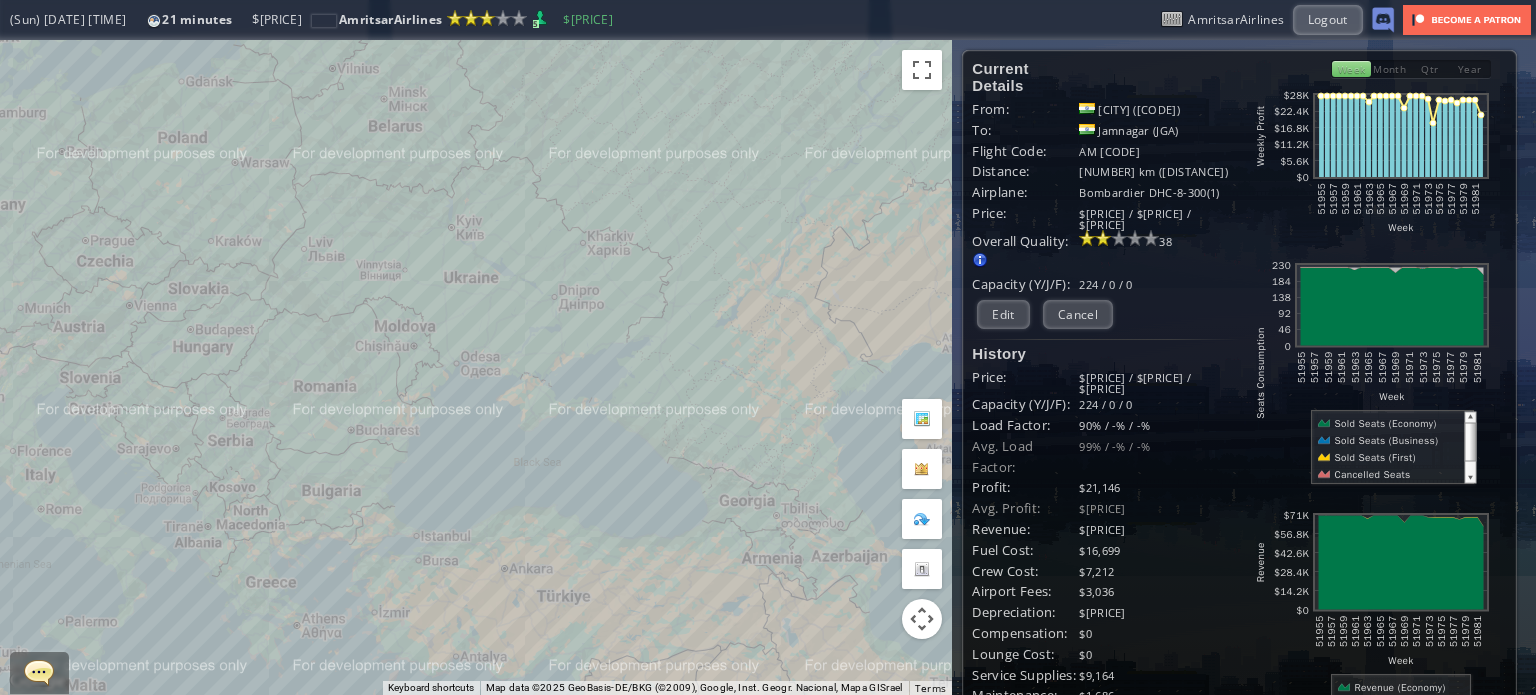 click on "To navigate, press the arrow keys." at bounding box center [476, 367] 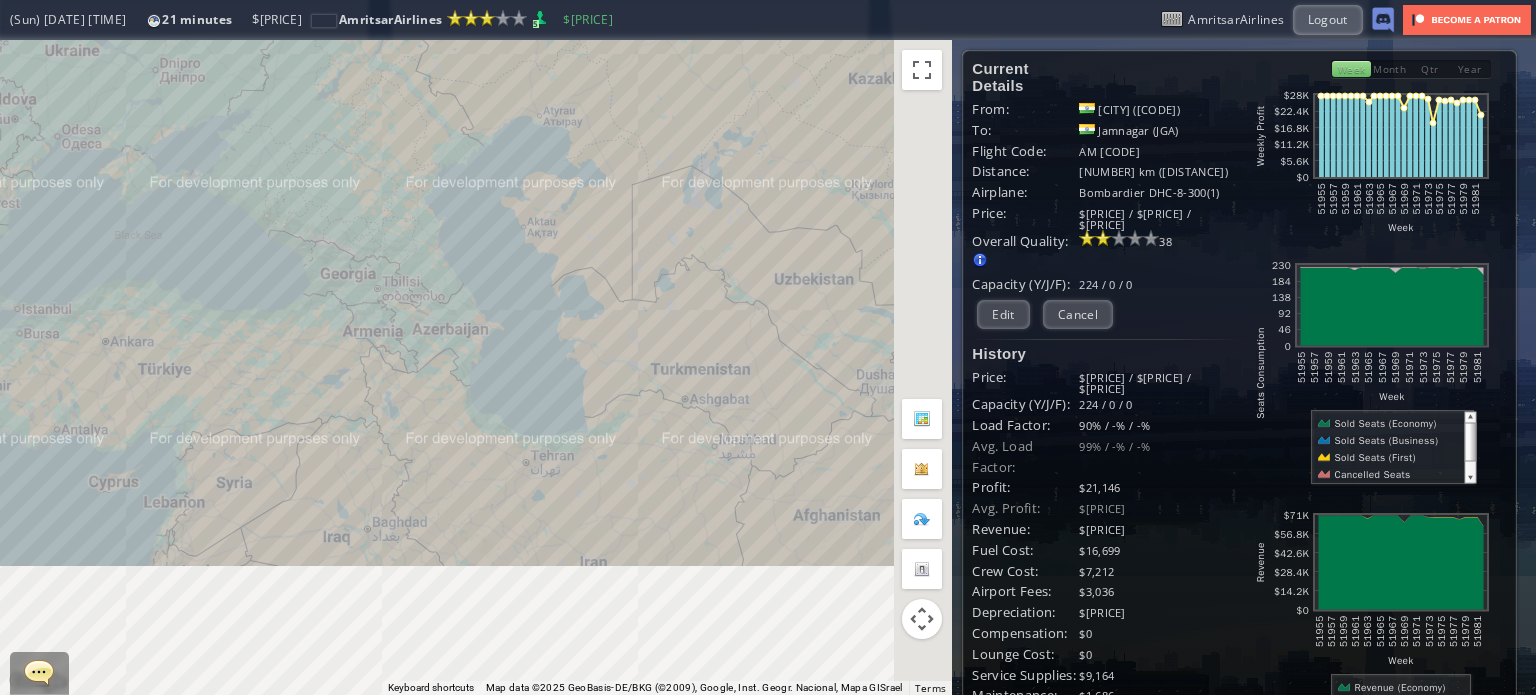 drag, startPoint x: 748, startPoint y: 399, endPoint x: 419, endPoint y: 177, distance: 396.8942 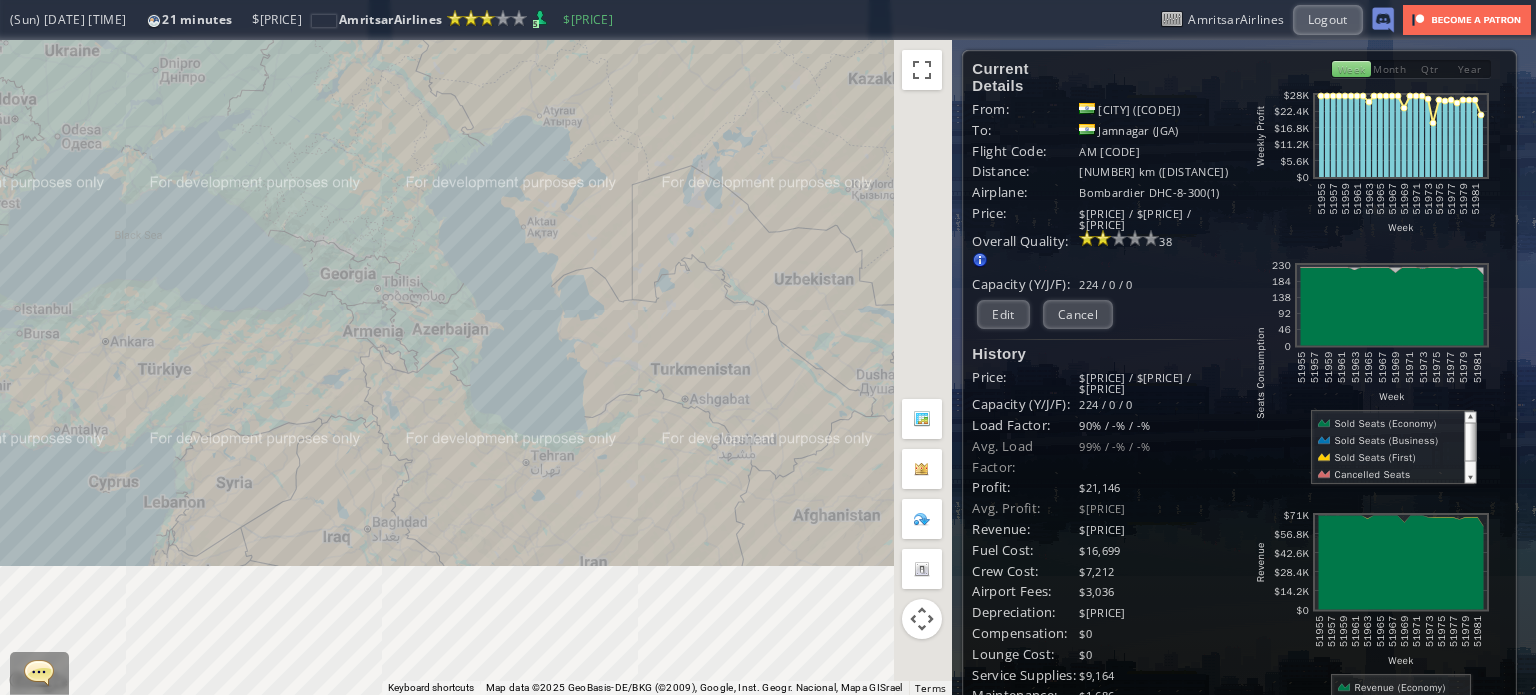 click on "To navigate, press the arrow keys." at bounding box center (476, 367) 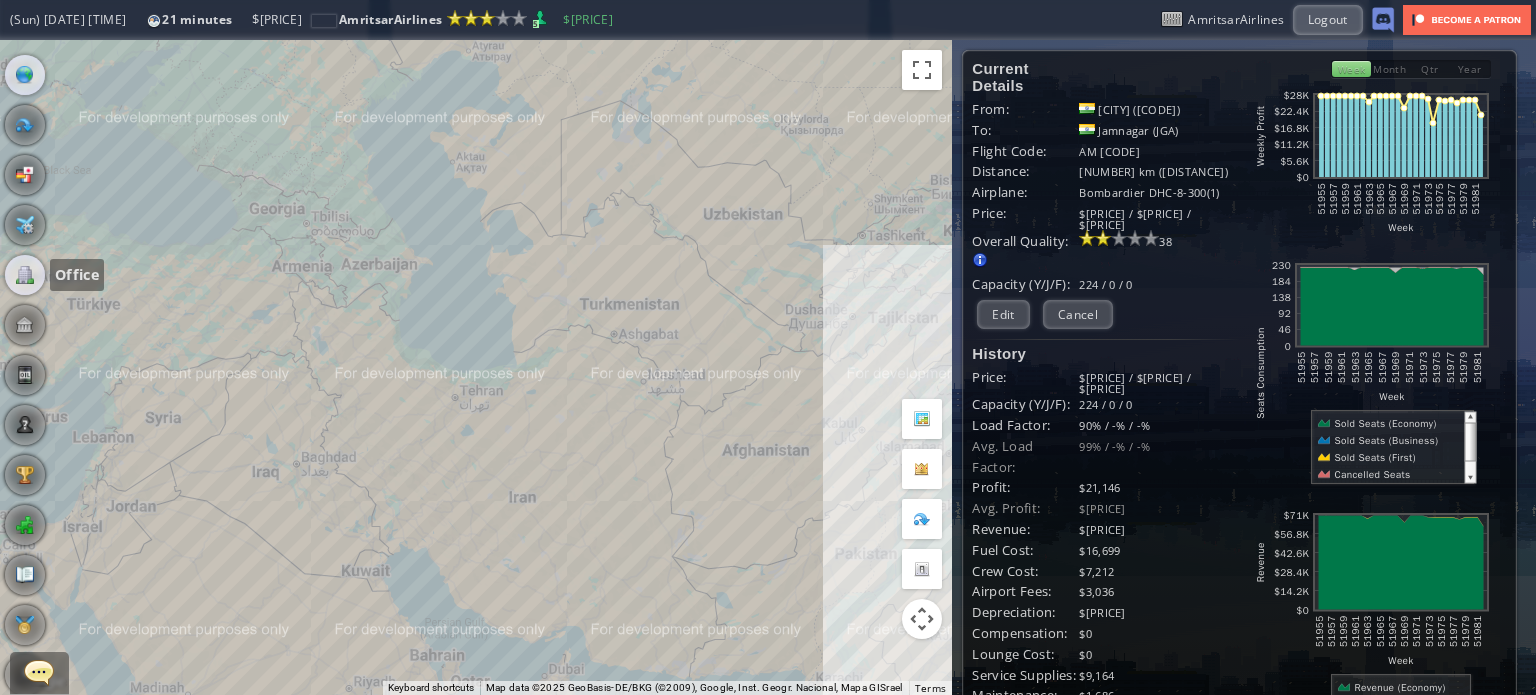 click at bounding box center (25, 275) 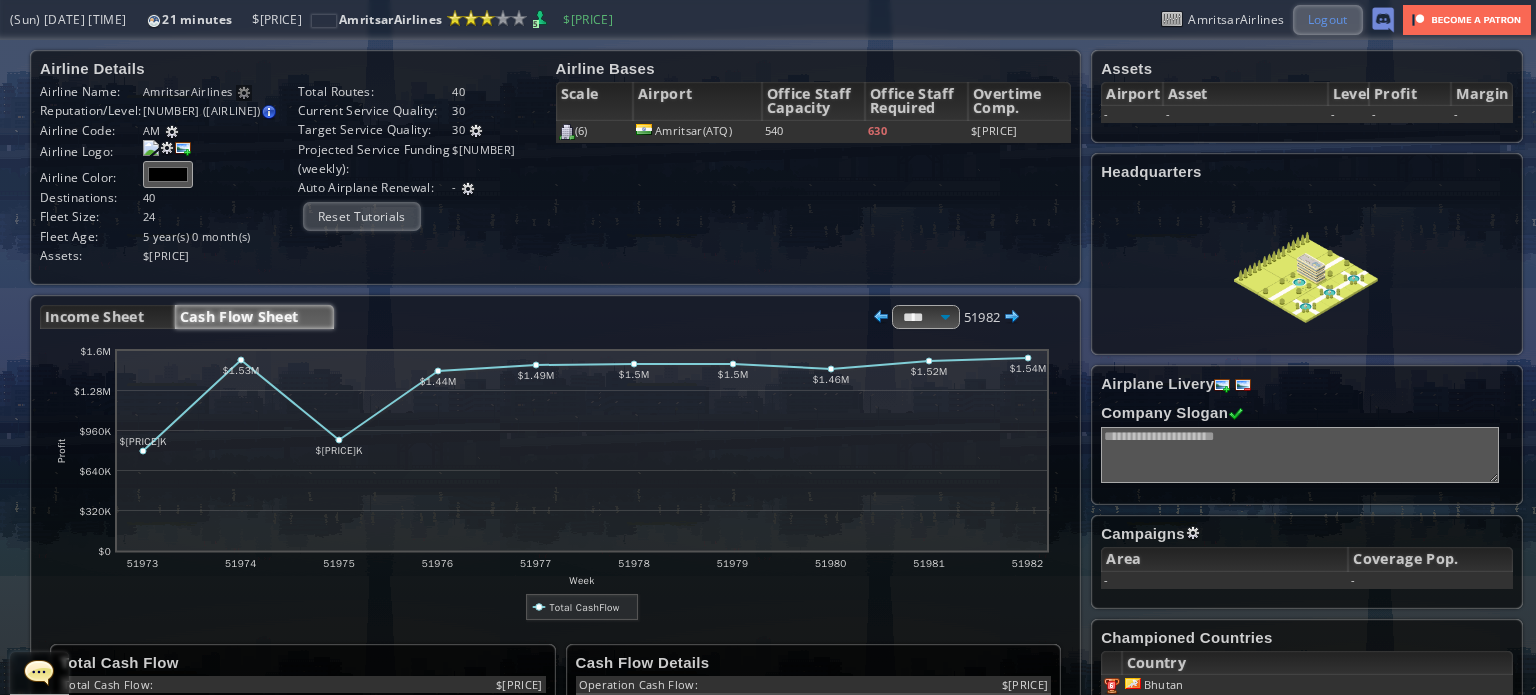 click on "Logout" at bounding box center (1328, 19) 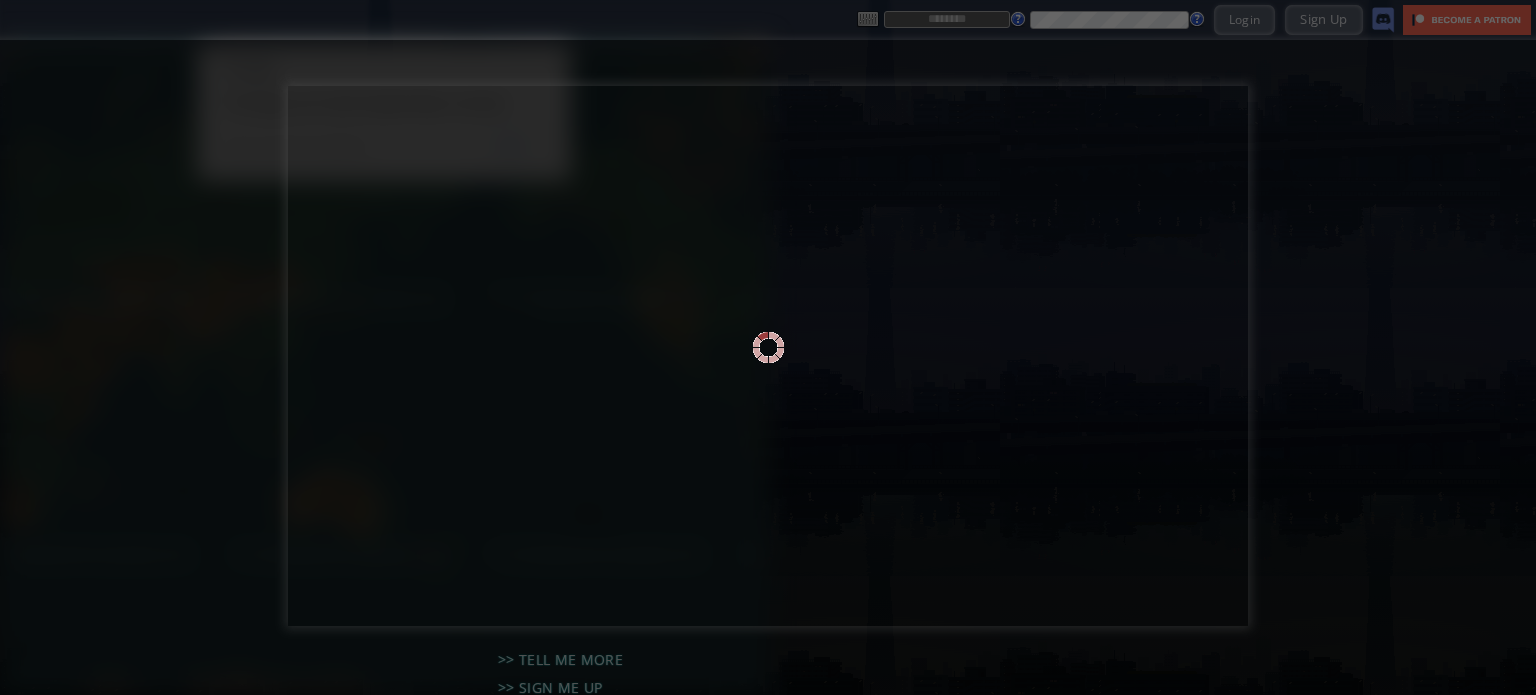 scroll, scrollTop: 0, scrollLeft: 0, axis: both 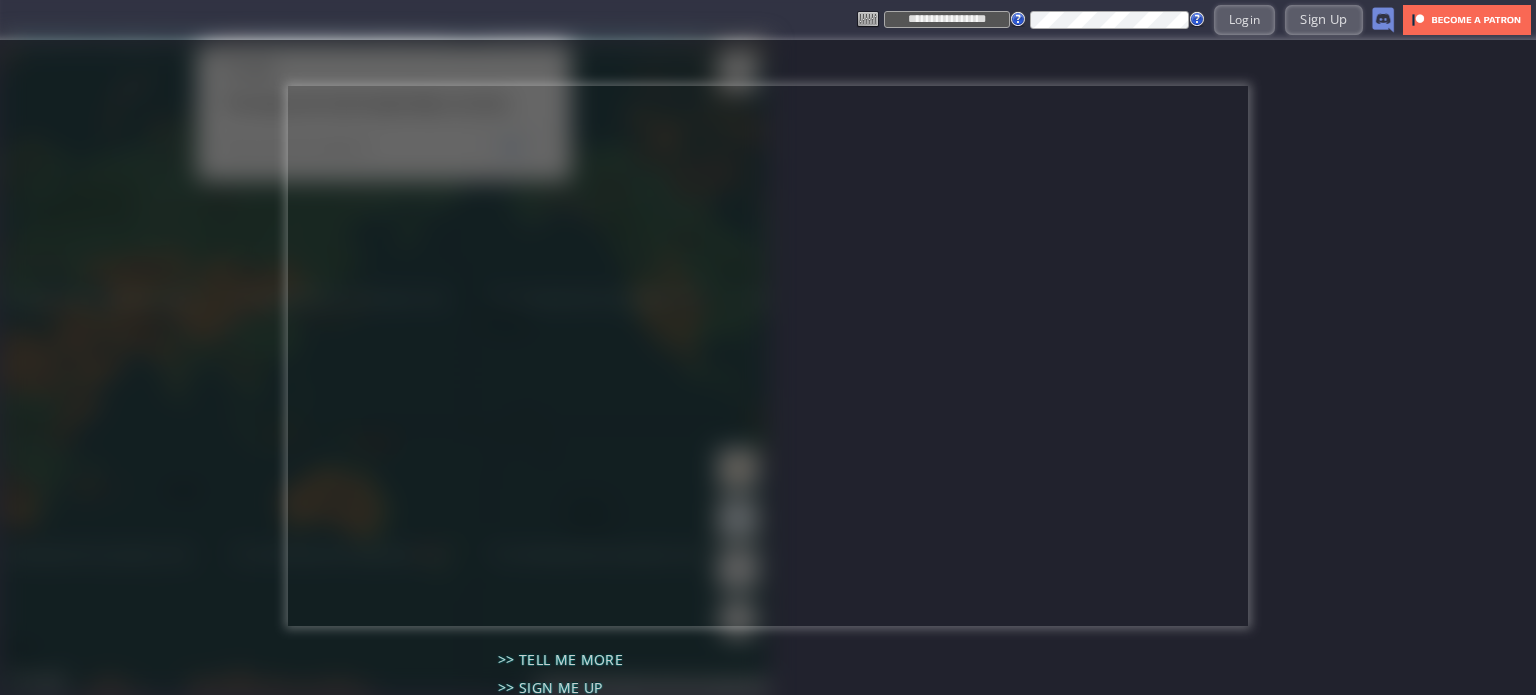 click on "**********" at bounding box center (947, 19) 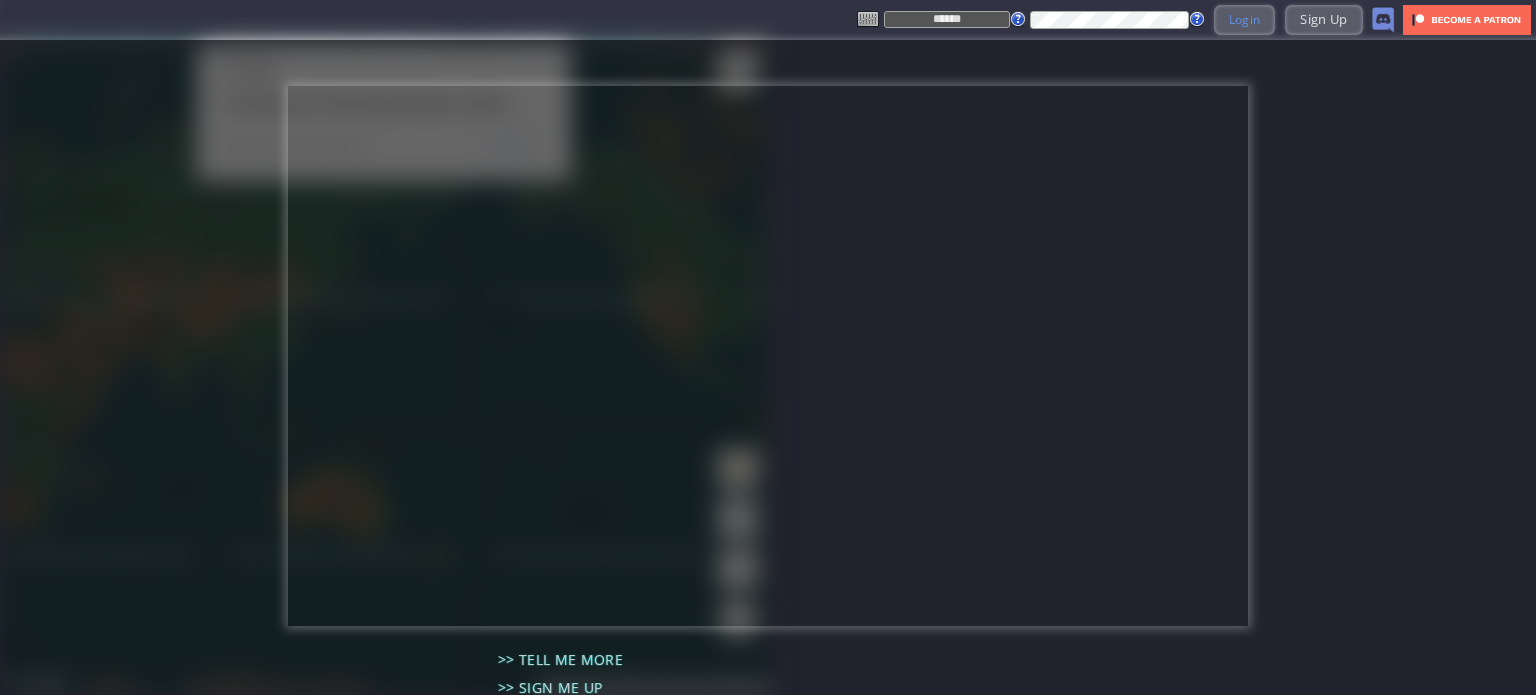 click on "Login" at bounding box center [1245, 19] 